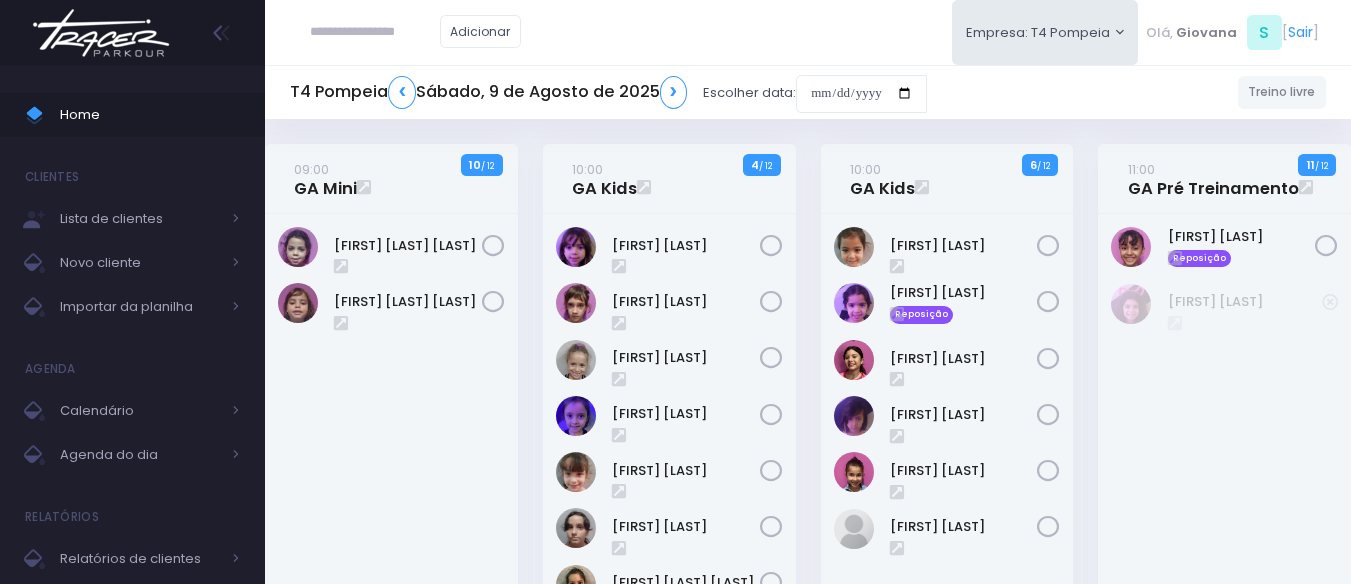 click on "Empresa: T4 Pompeia" at bounding box center (1045, 32) 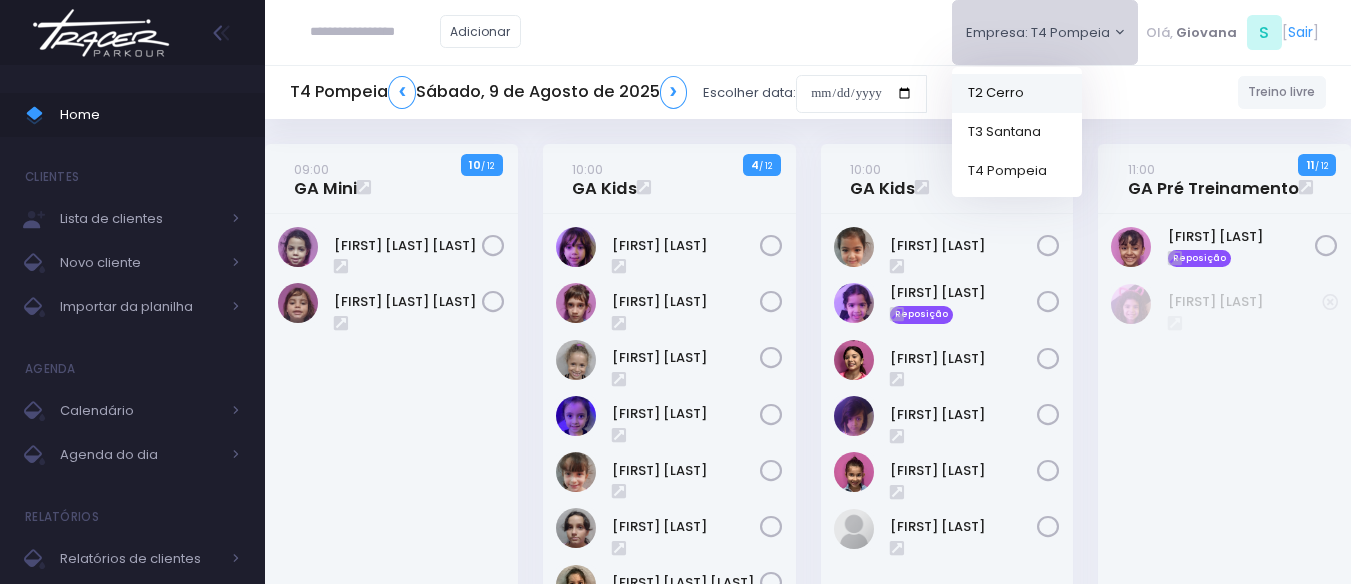 click on "T2 Cerro" at bounding box center [1017, 92] 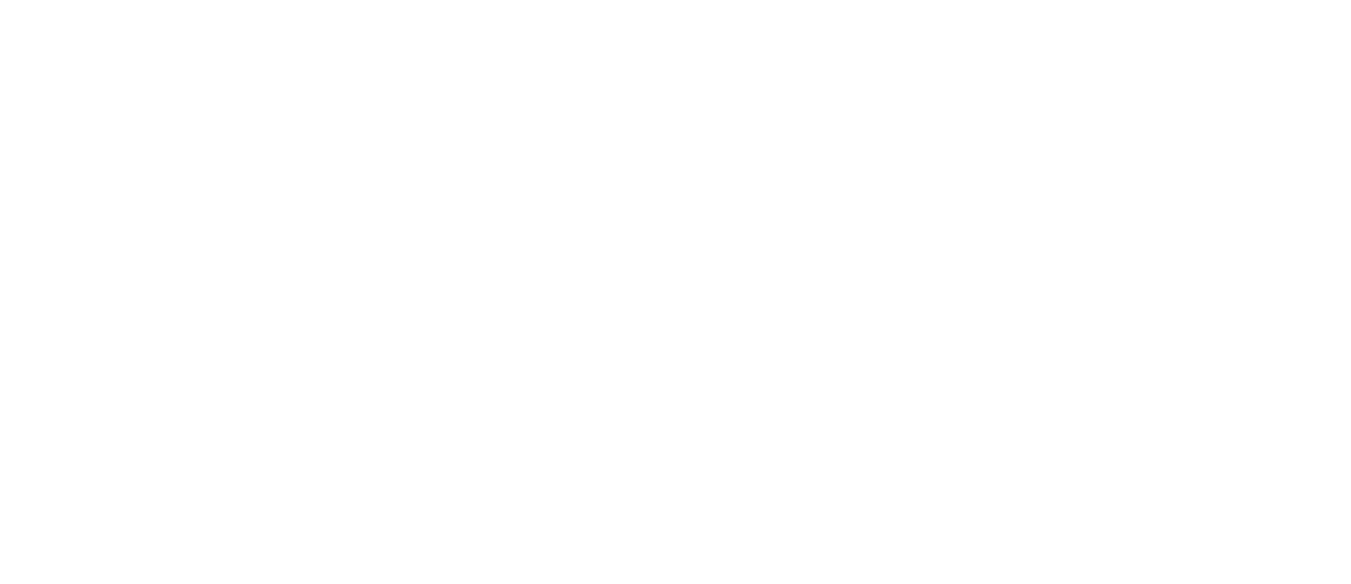 scroll, scrollTop: 0, scrollLeft: 0, axis: both 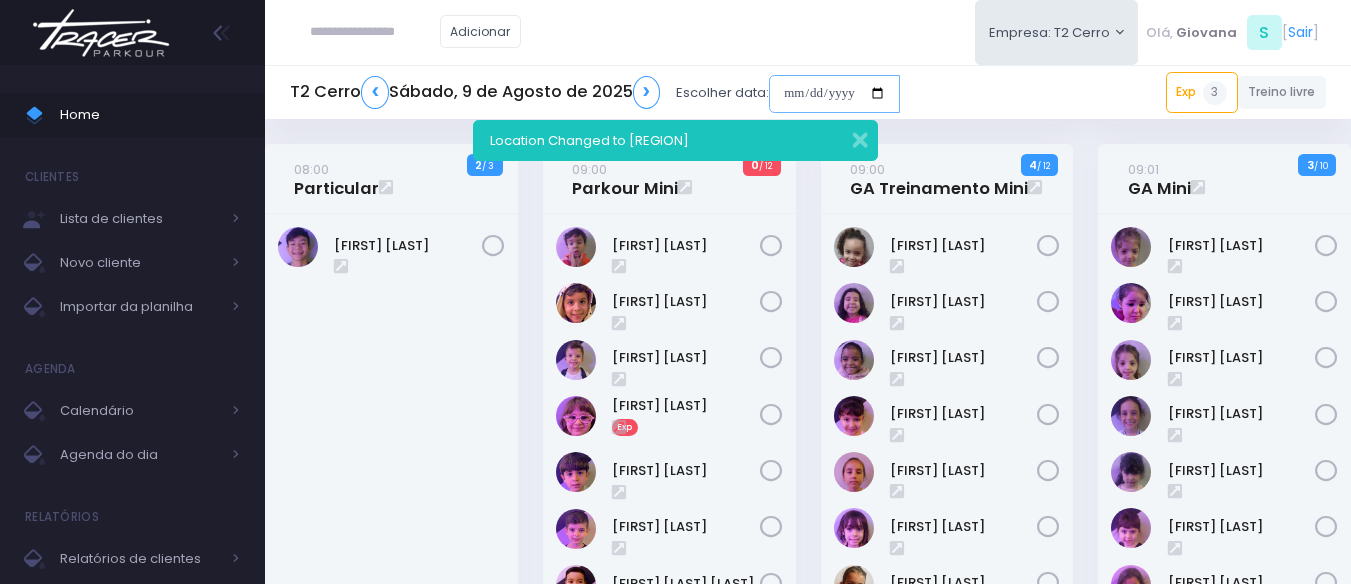 click at bounding box center (834, 94) 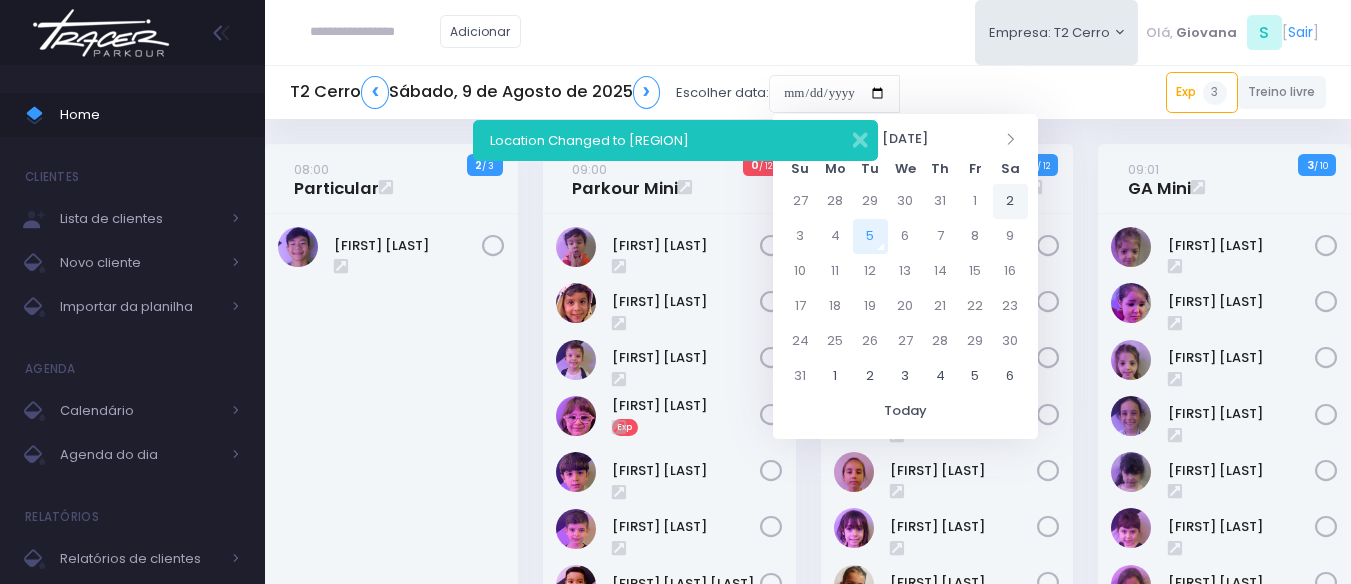 click on "2" at bounding box center [1010, 201] 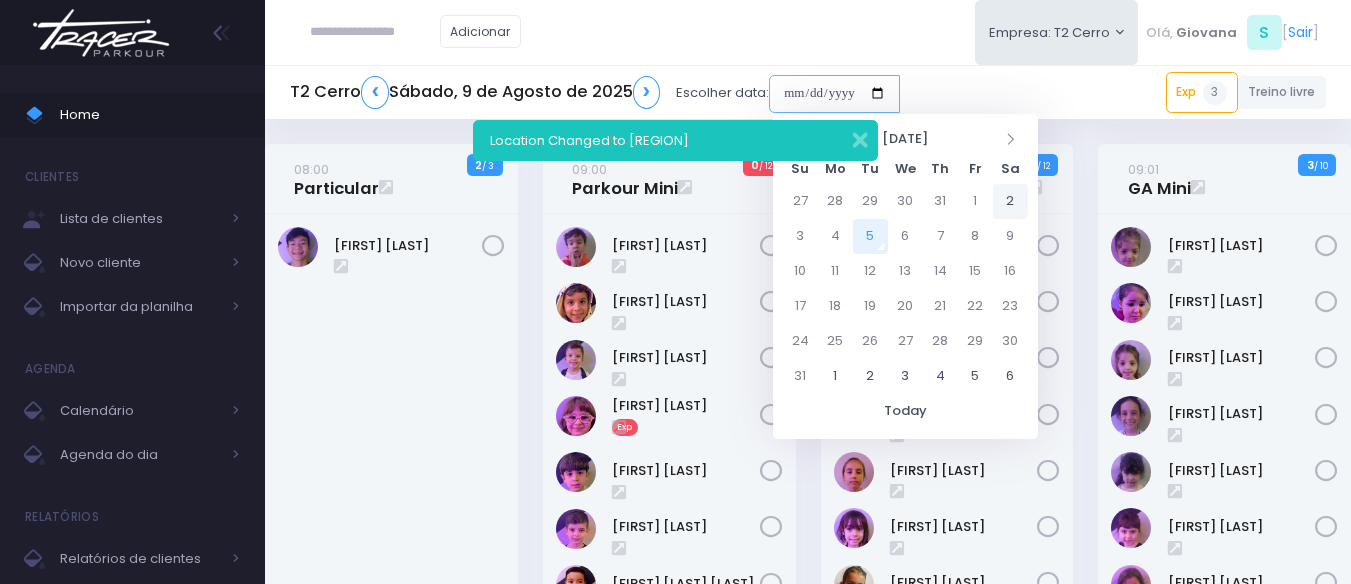 type on "**********" 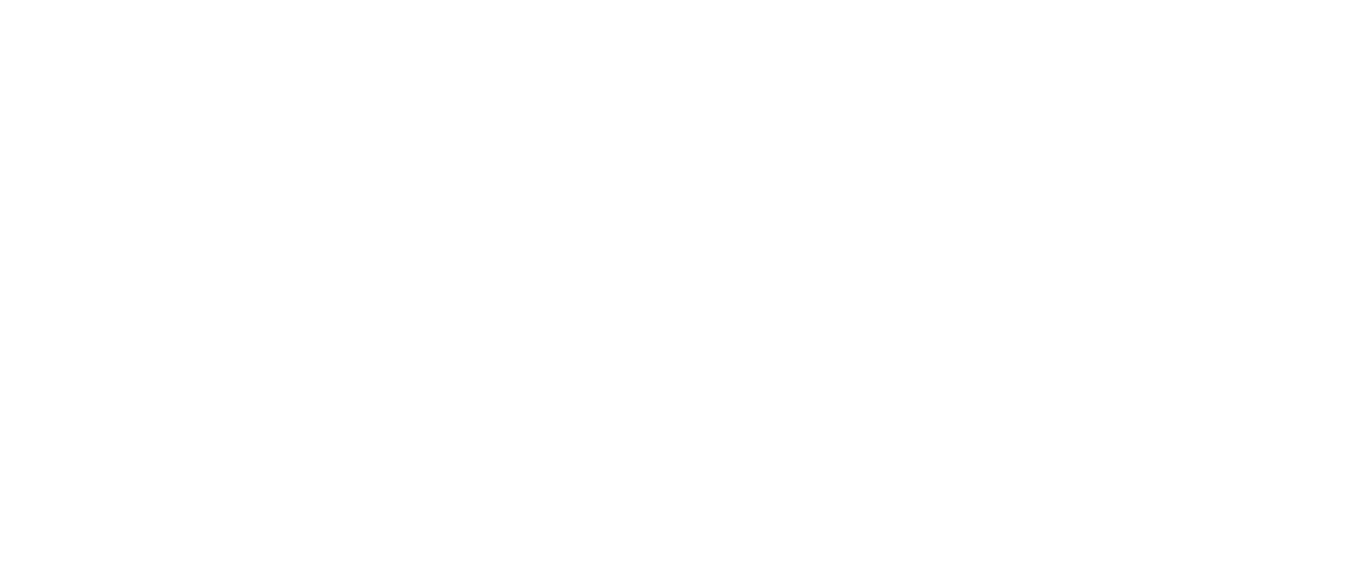 scroll, scrollTop: 0, scrollLeft: 0, axis: both 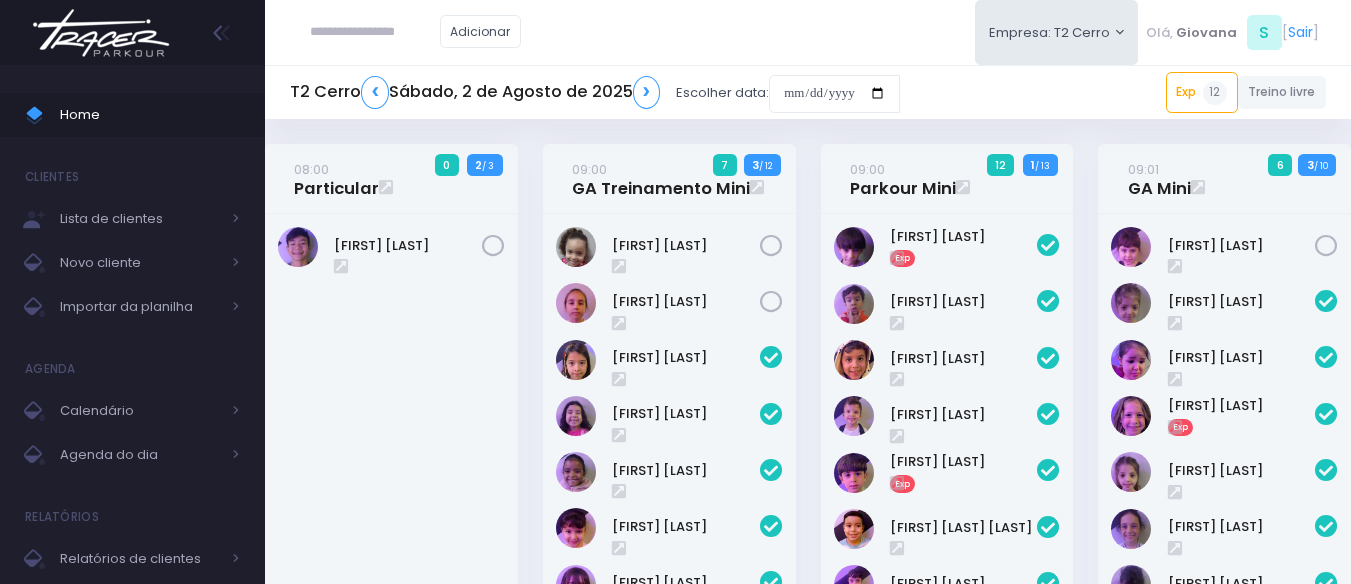 click on "09:01 GA Mini
6
3  / 10" at bounding box center (1225, 599) 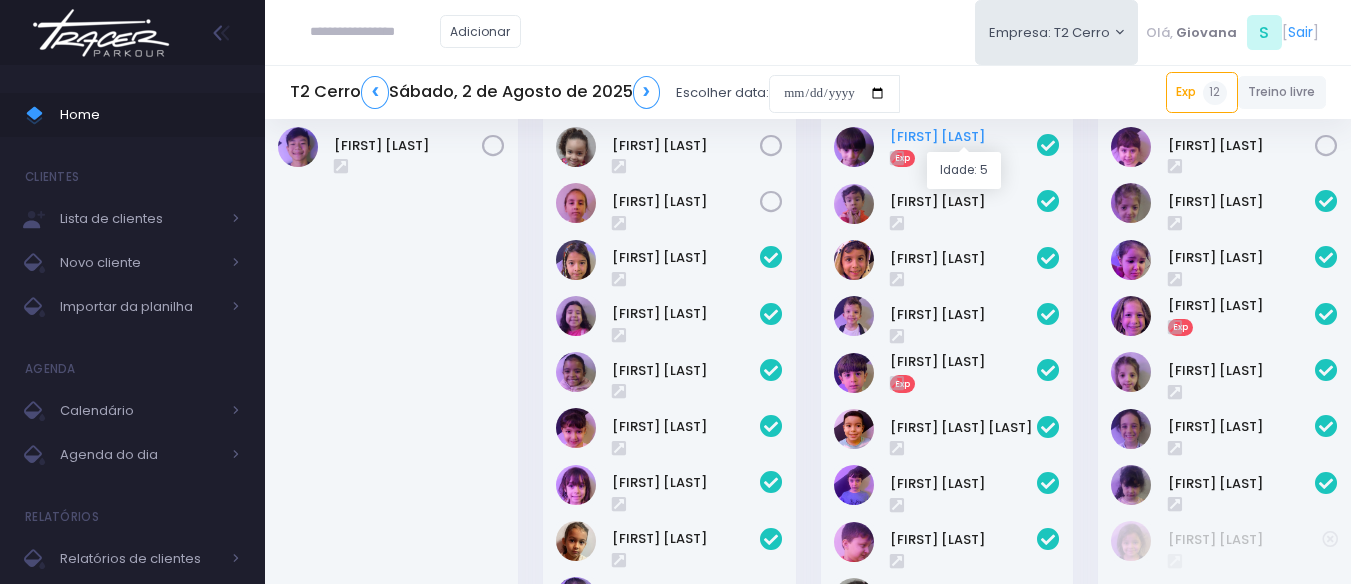click on "Arthur Leal" at bounding box center [964, 137] 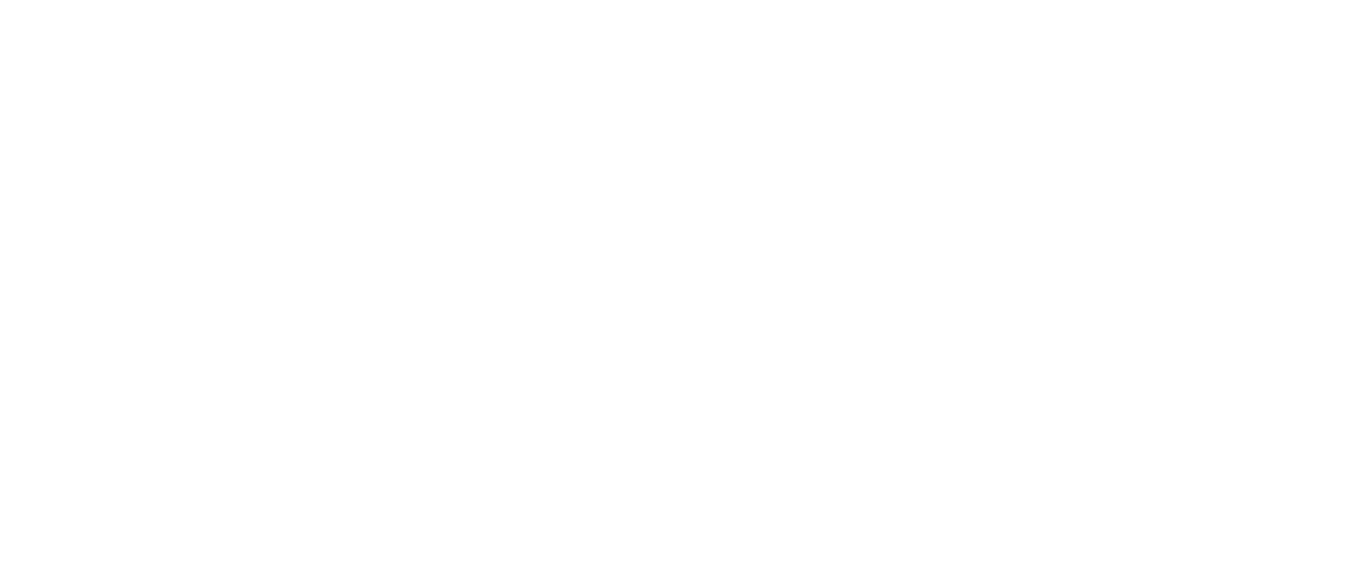 scroll, scrollTop: 0, scrollLeft: 0, axis: both 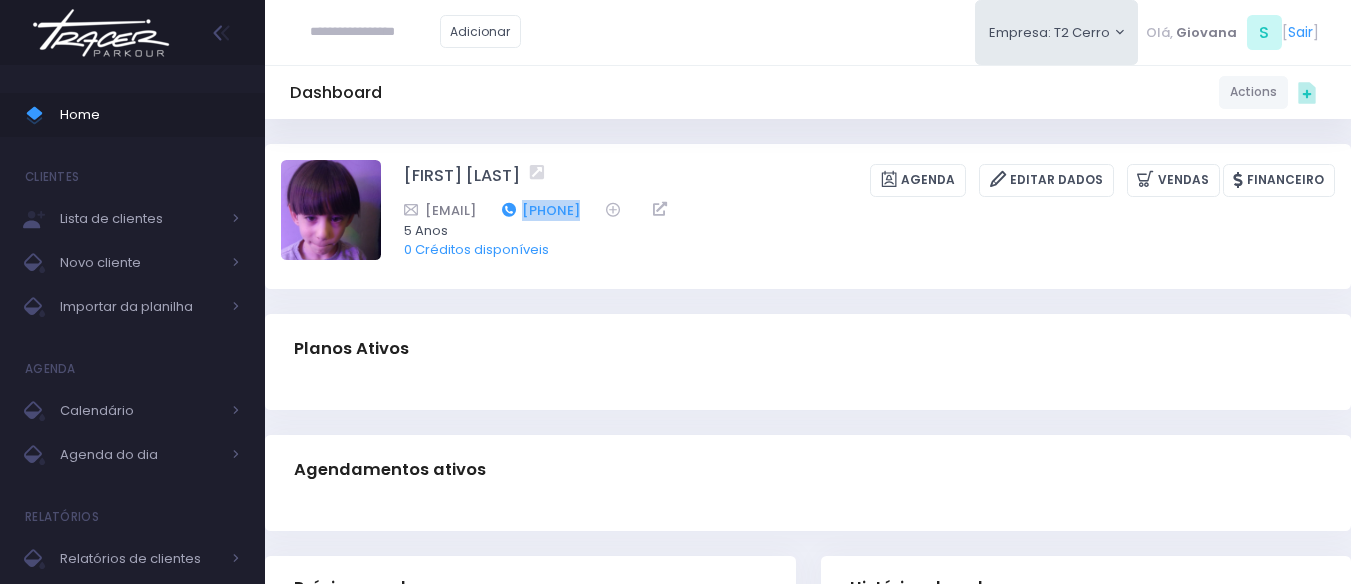 drag, startPoint x: 752, startPoint y: 208, endPoint x: 646, endPoint y: 201, distance: 106.23088 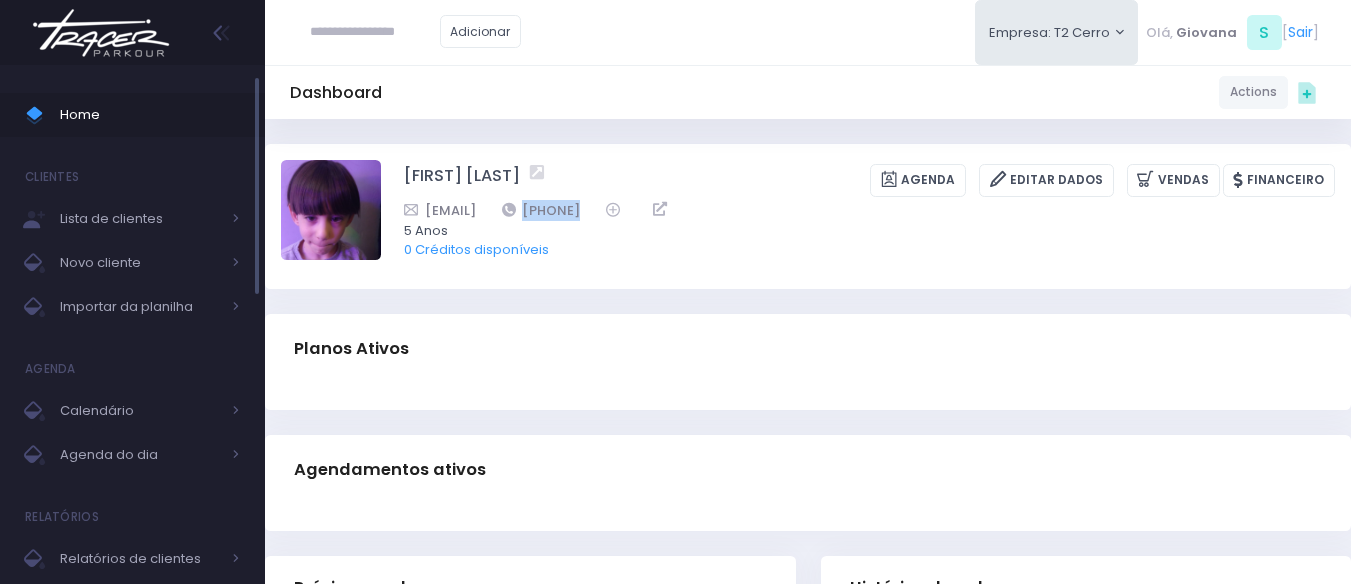 click 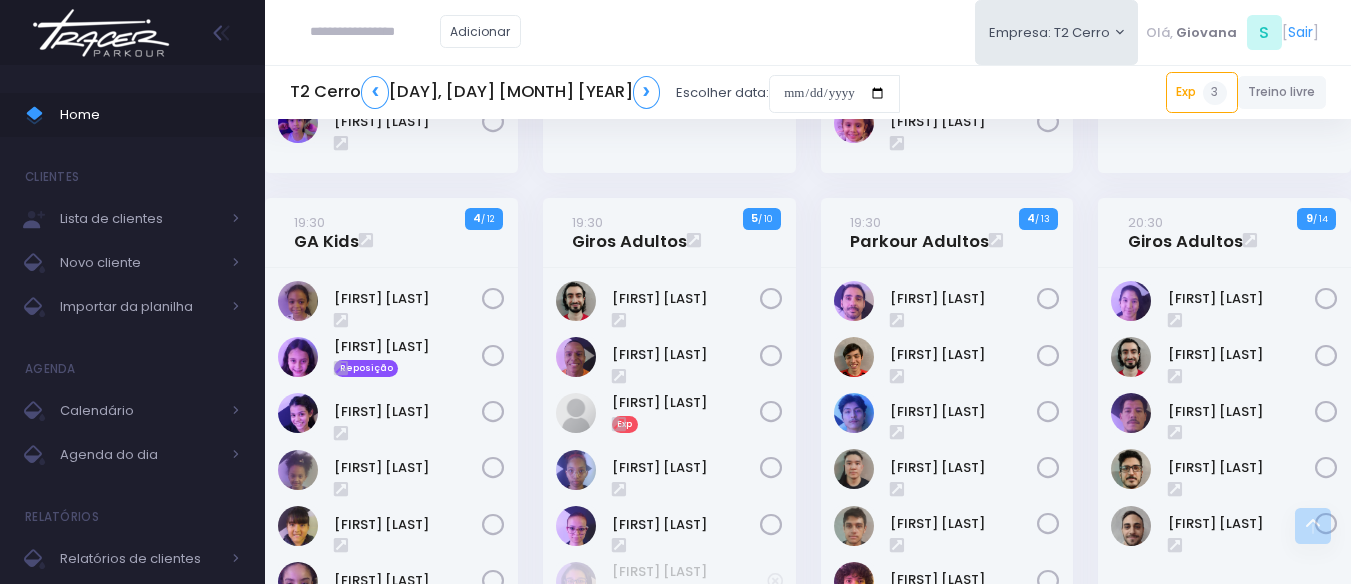 scroll, scrollTop: 2600, scrollLeft: 0, axis: vertical 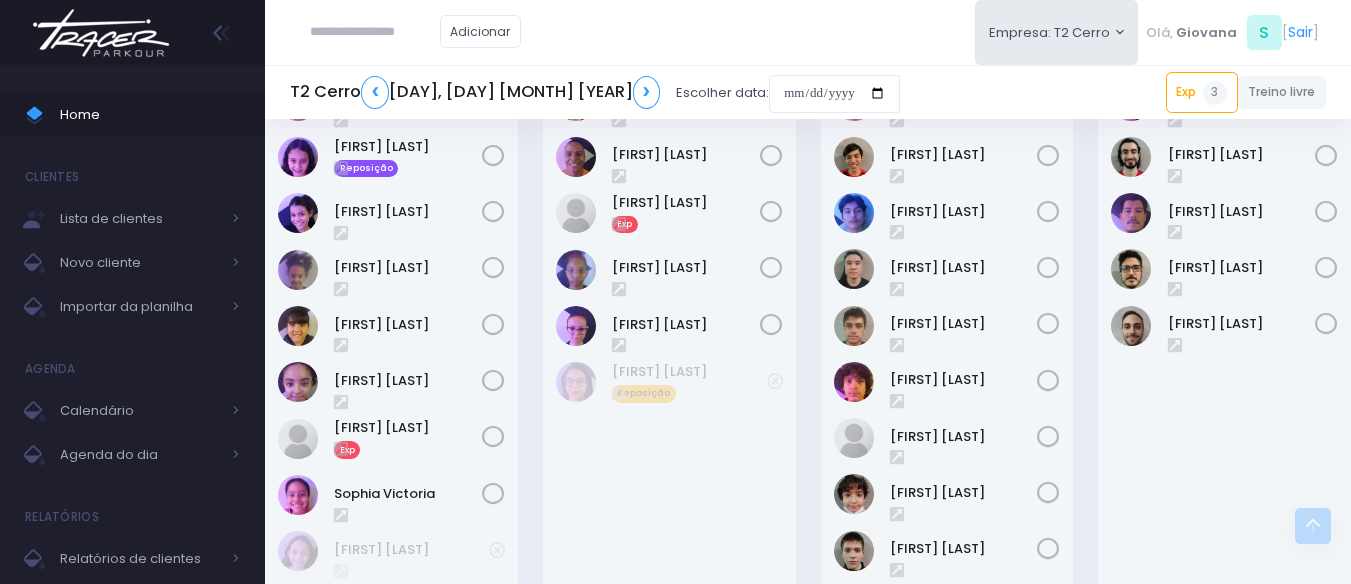 click on "[TIME] [ACTIVITY] [AGE_GROUP]
9  / 14" at bounding box center (1225, 312) 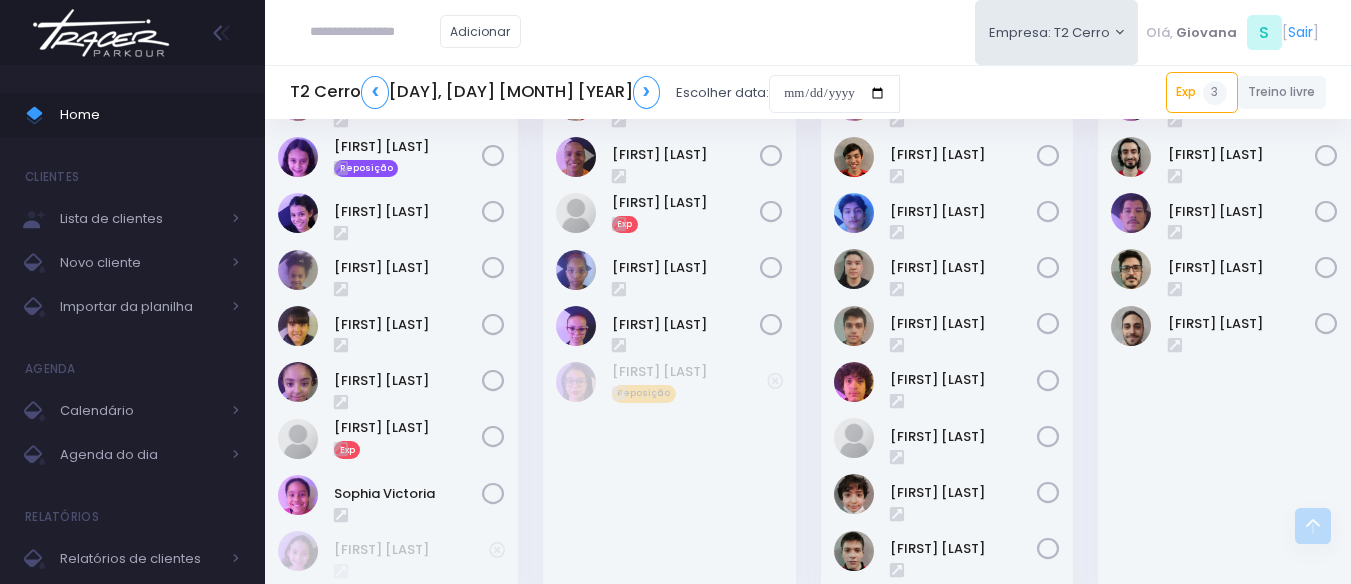 click on "[TIME] [ACTIVITY] [AGE_GROUP]
9  / 14" at bounding box center (1225, 312) 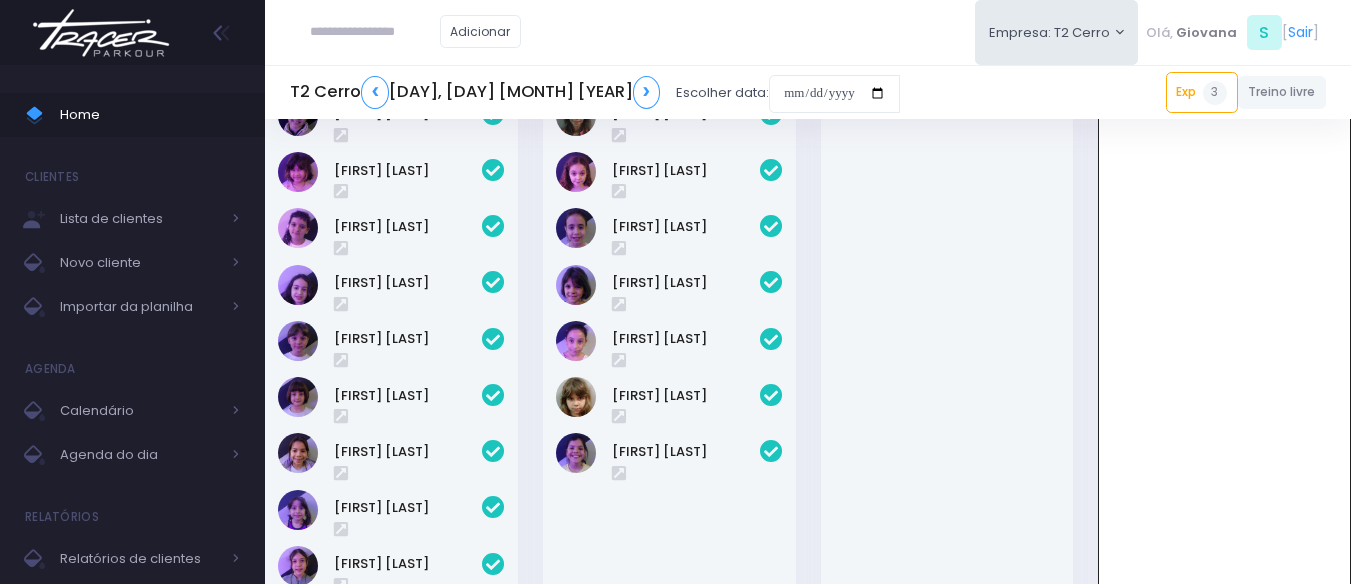 scroll, scrollTop: 0, scrollLeft: 0, axis: both 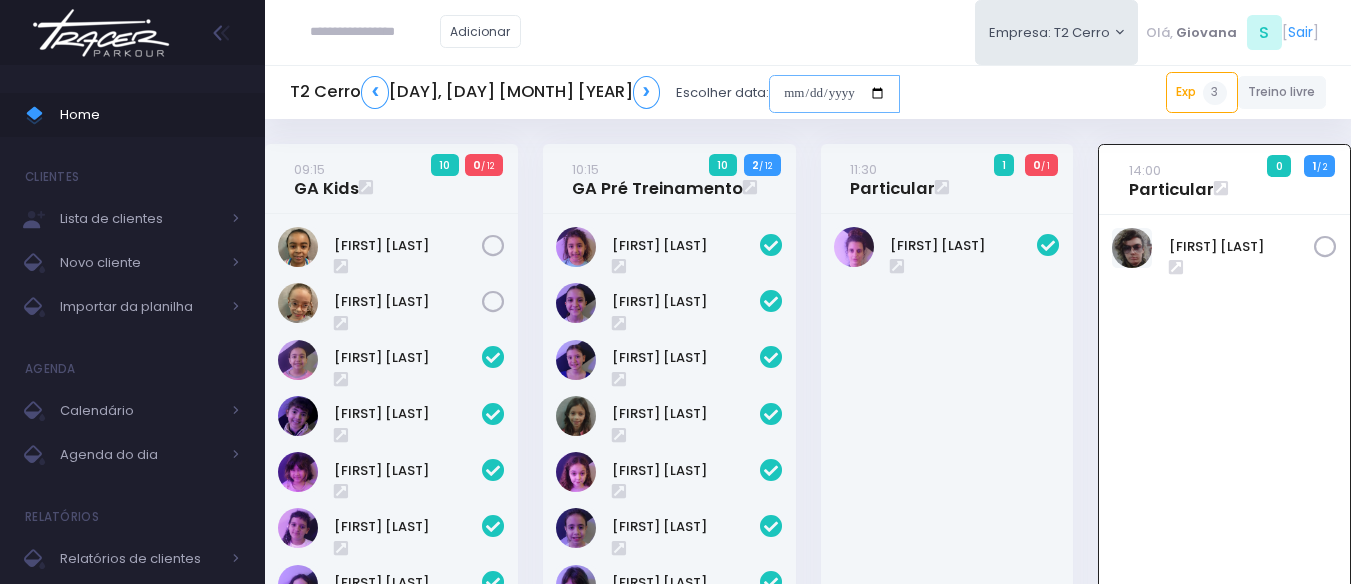 click at bounding box center (834, 94) 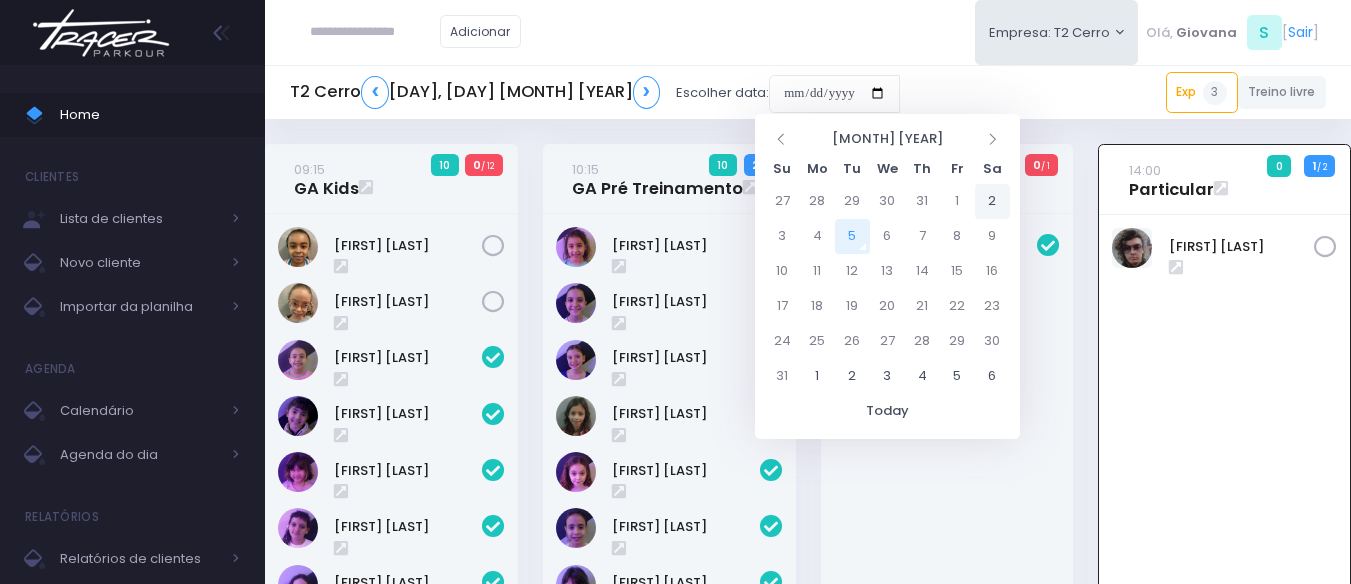 click on "2" at bounding box center [992, 201] 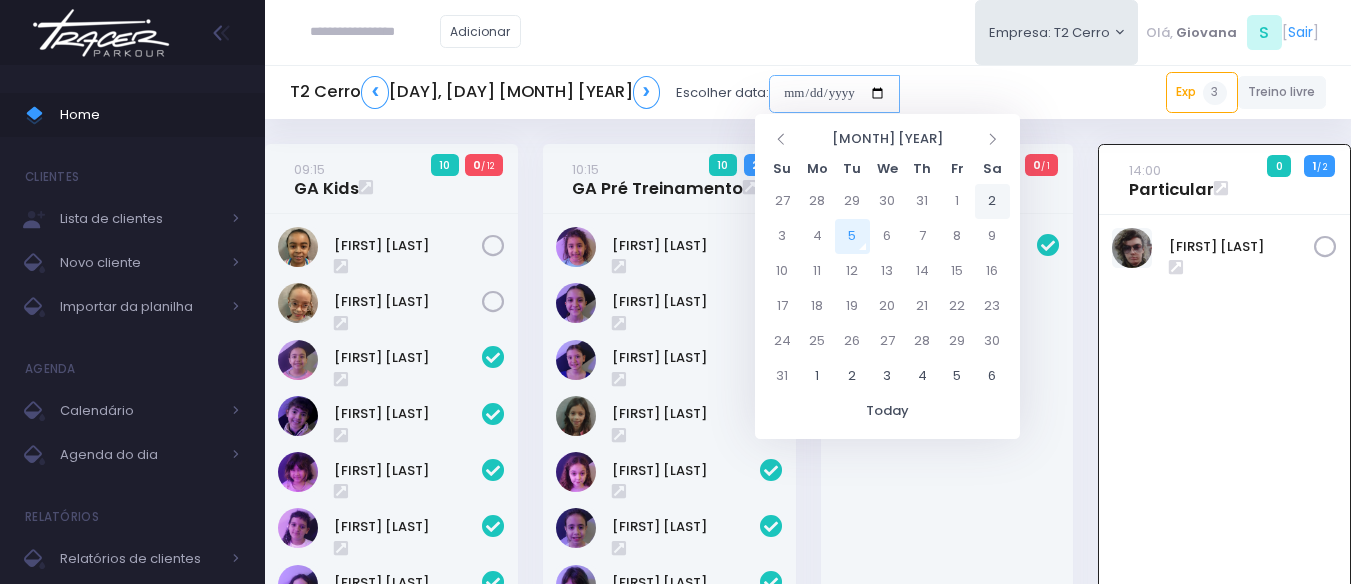 type on "**********" 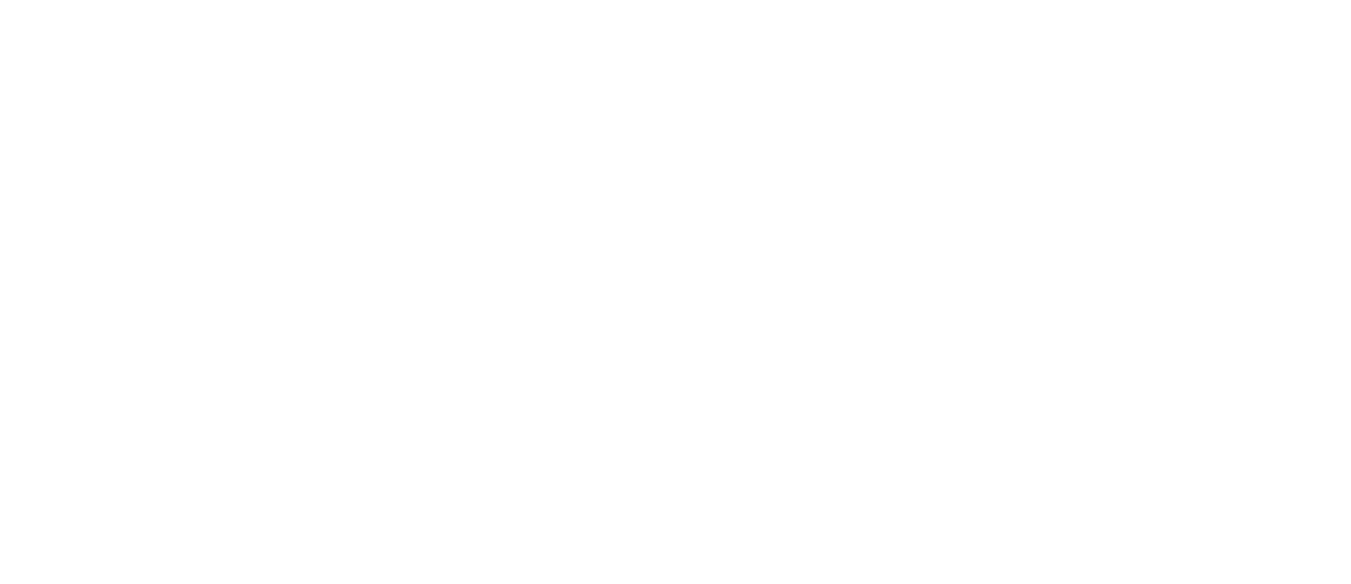 scroll, scrollTop: 0, scrollLeft: 0, axis: both 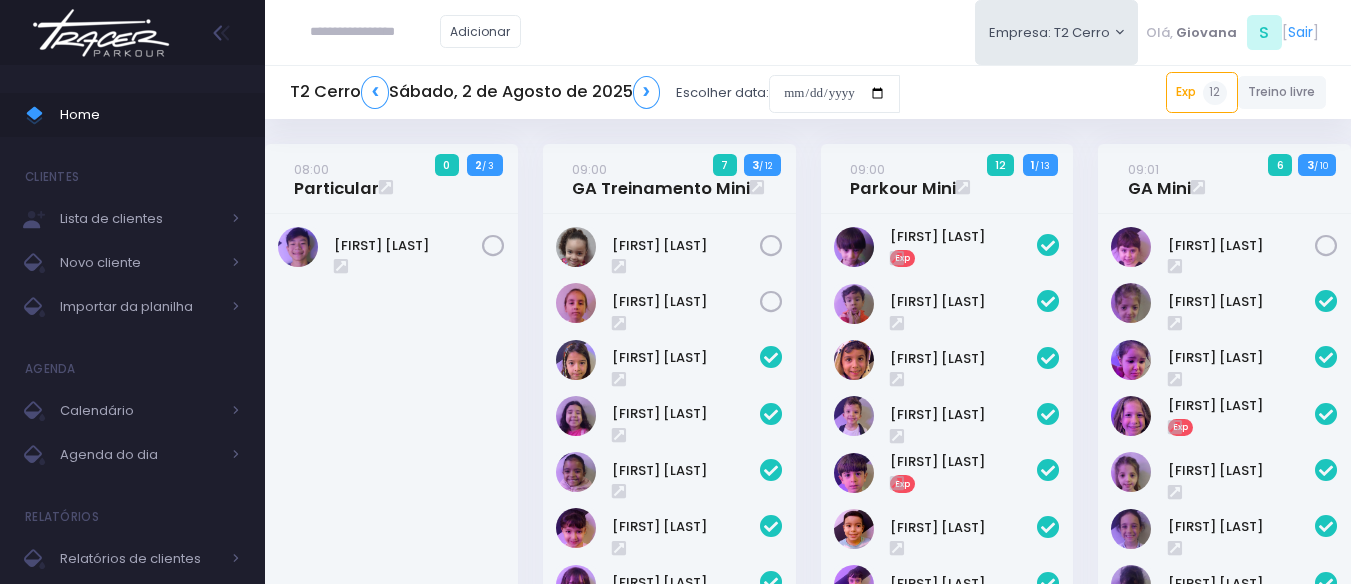 click on "[TIME] Parkour Mini
12
1  / 13
Exp" at bounding box center [947, 599] 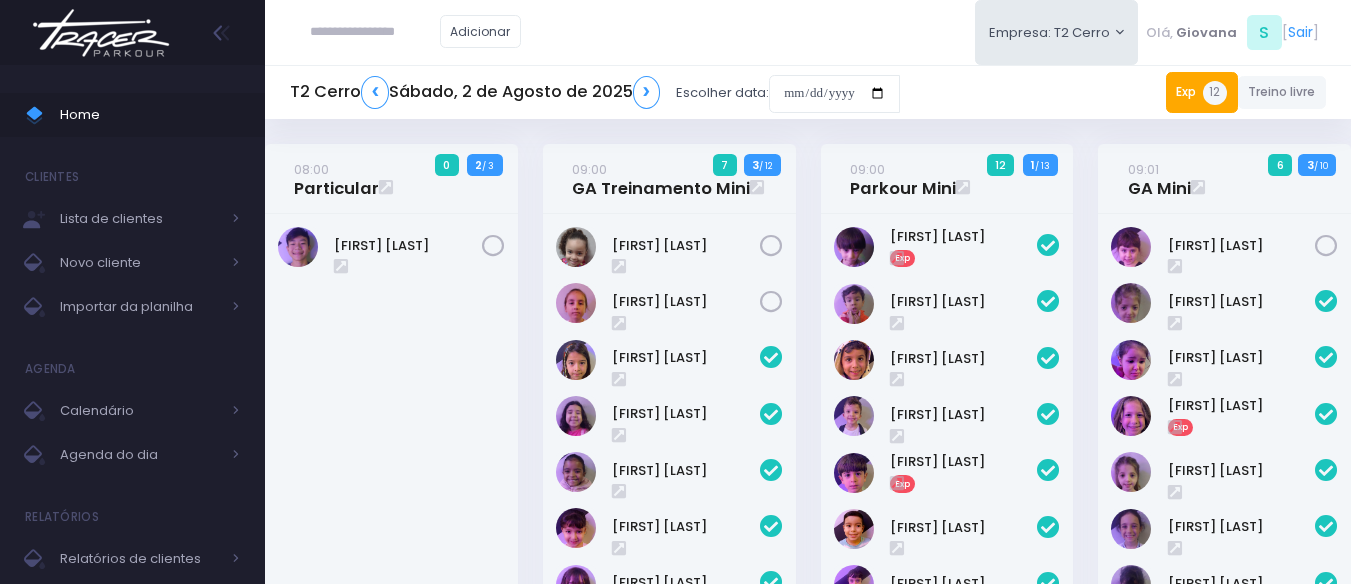 click on "12" at bounding box center (1215, 93) 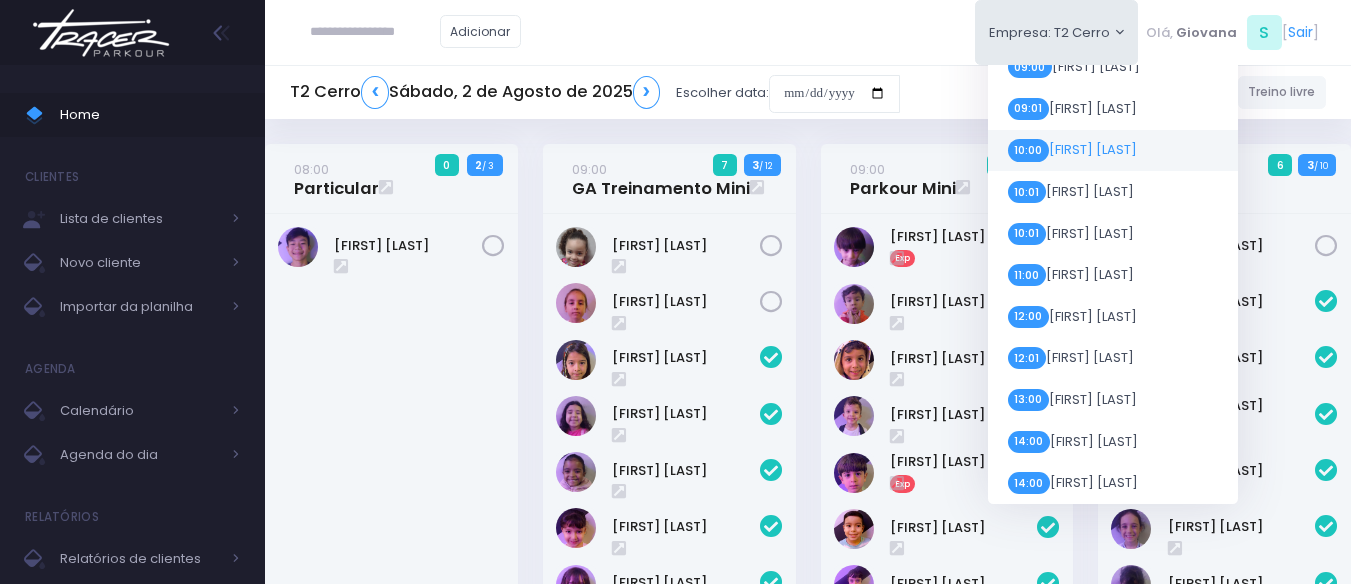 click on "10:00  Giovanna Munhoz Precioso" at bounding box center [1112, 151] 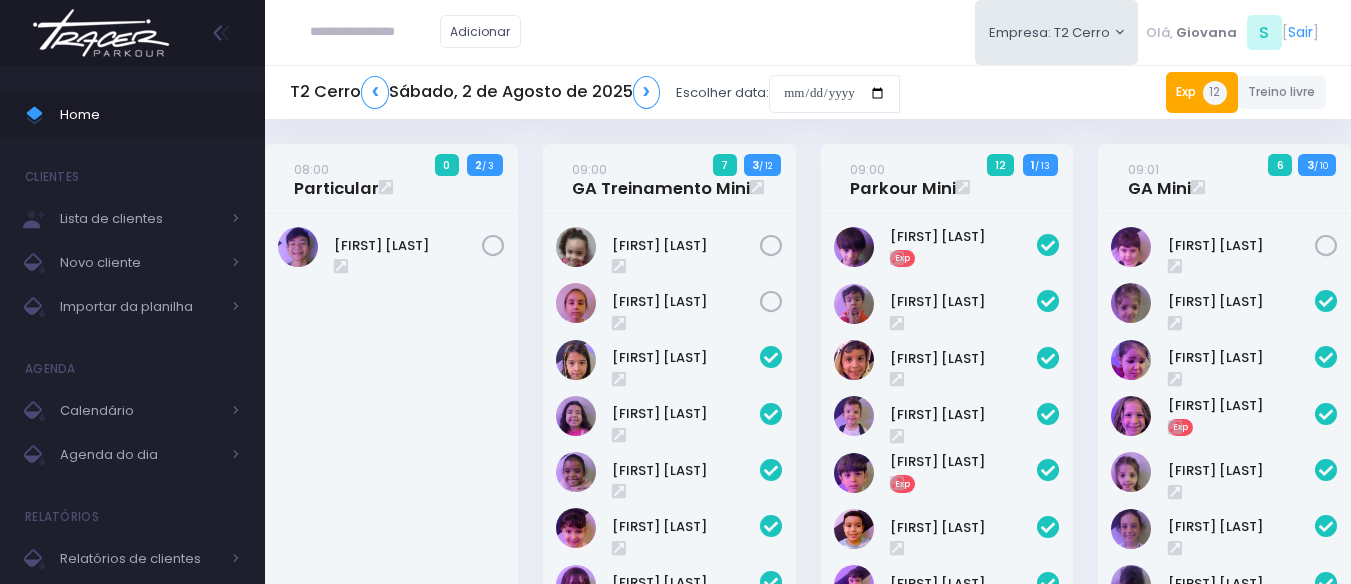 click on "Exp 12" at bounding box center (1202, 92) 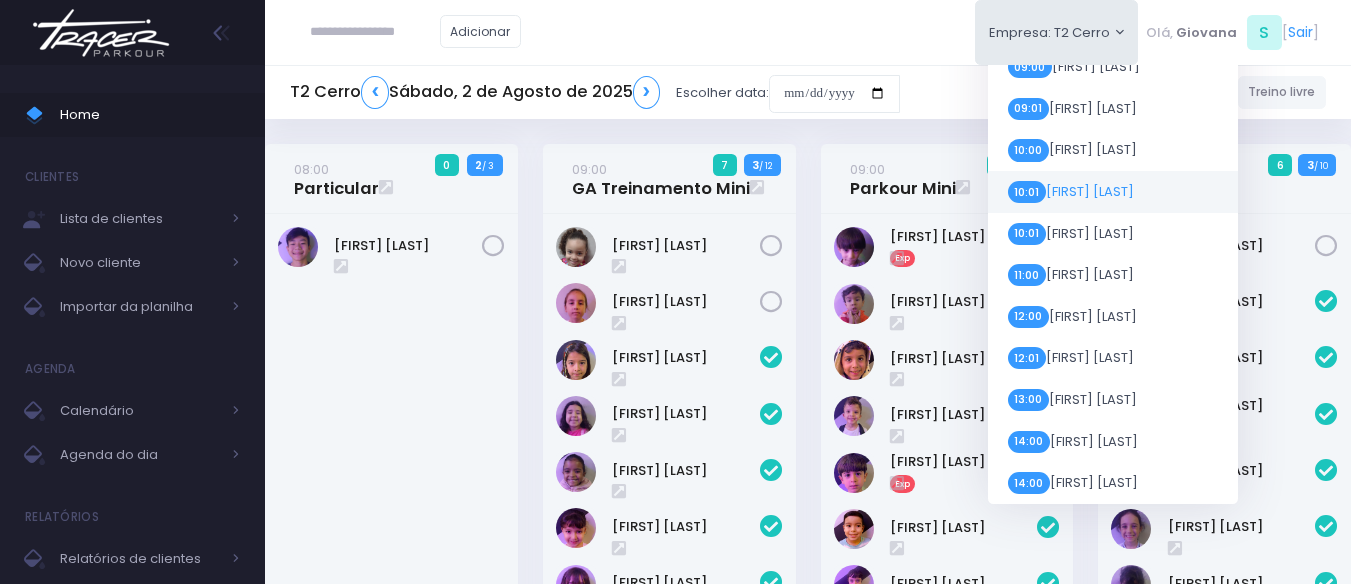 click on "10:01  Gabriela Farage Siqueira" at bounding box center (1112, 192) 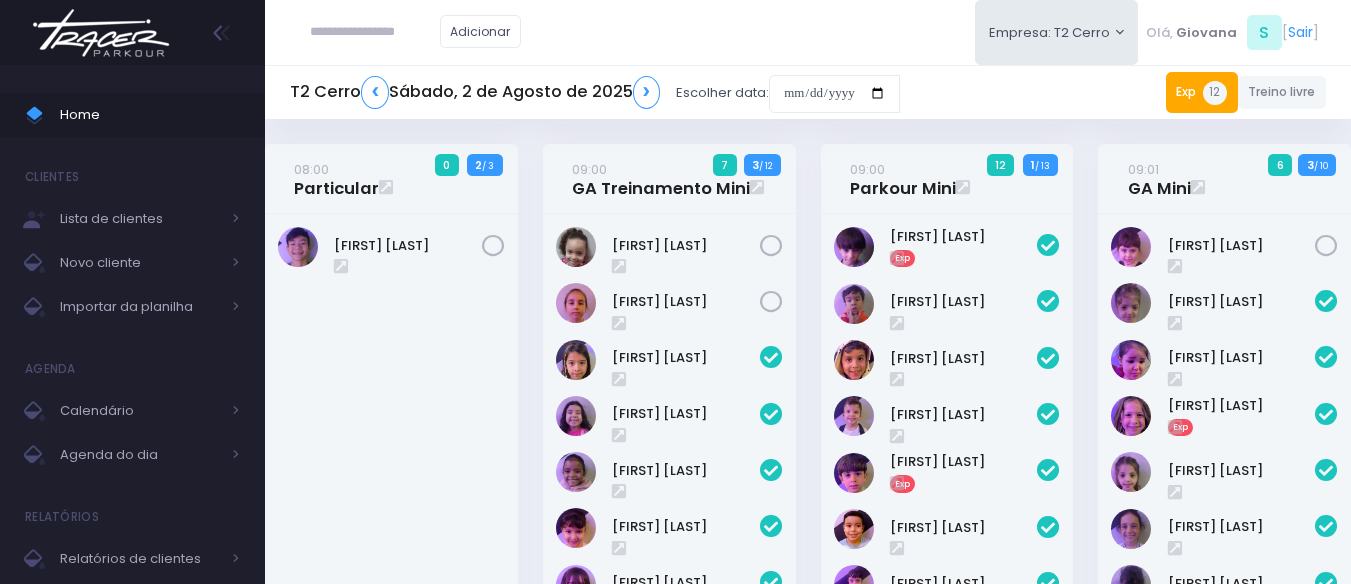 click on "Exp 12" at bounding box center (1202, 92) 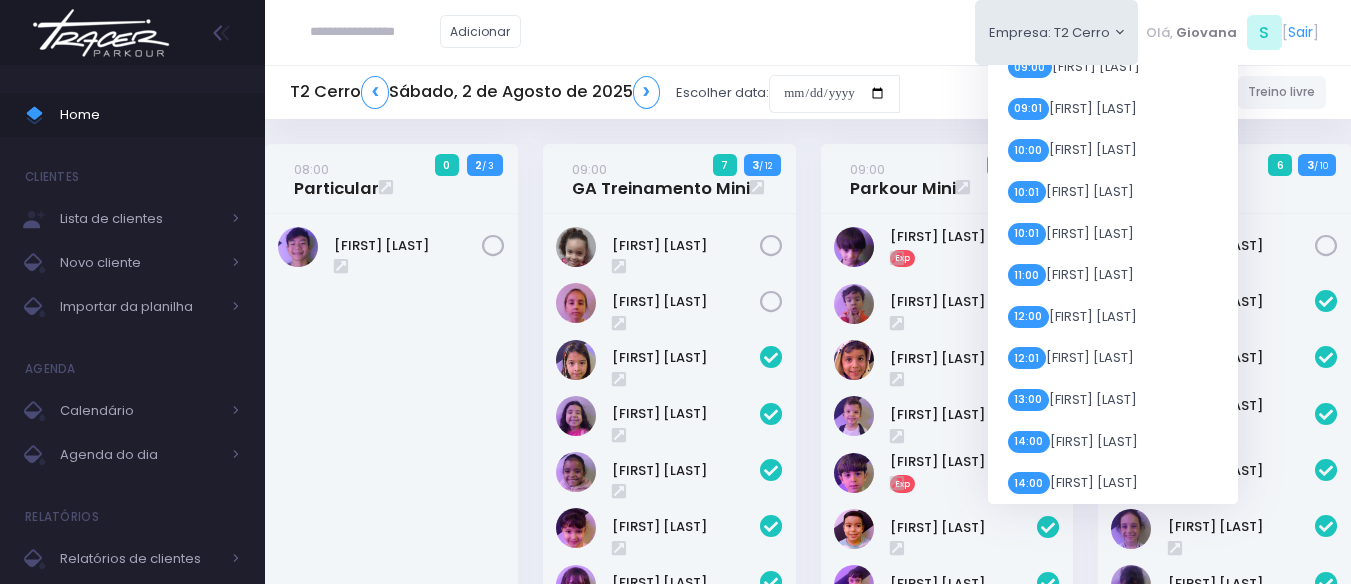 click on "T2 Cerro  ❮
Sábado, 2 de Agosto de 2025  ❯
Escolher data:
Exp 12
09:00  Arthur Leal
09:00  Gustavo Braga Janeiro Antunes
09:01  Beatriz Giometti" at bounding box center (808, 1939) 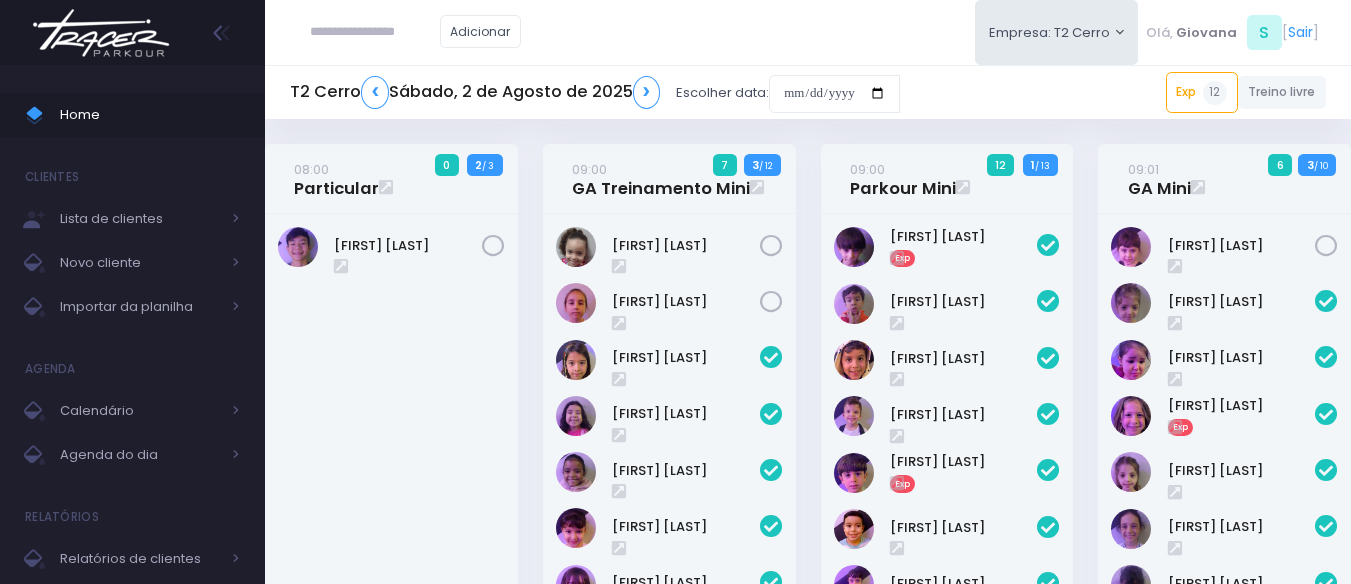 click at bounding box center (375, 32) 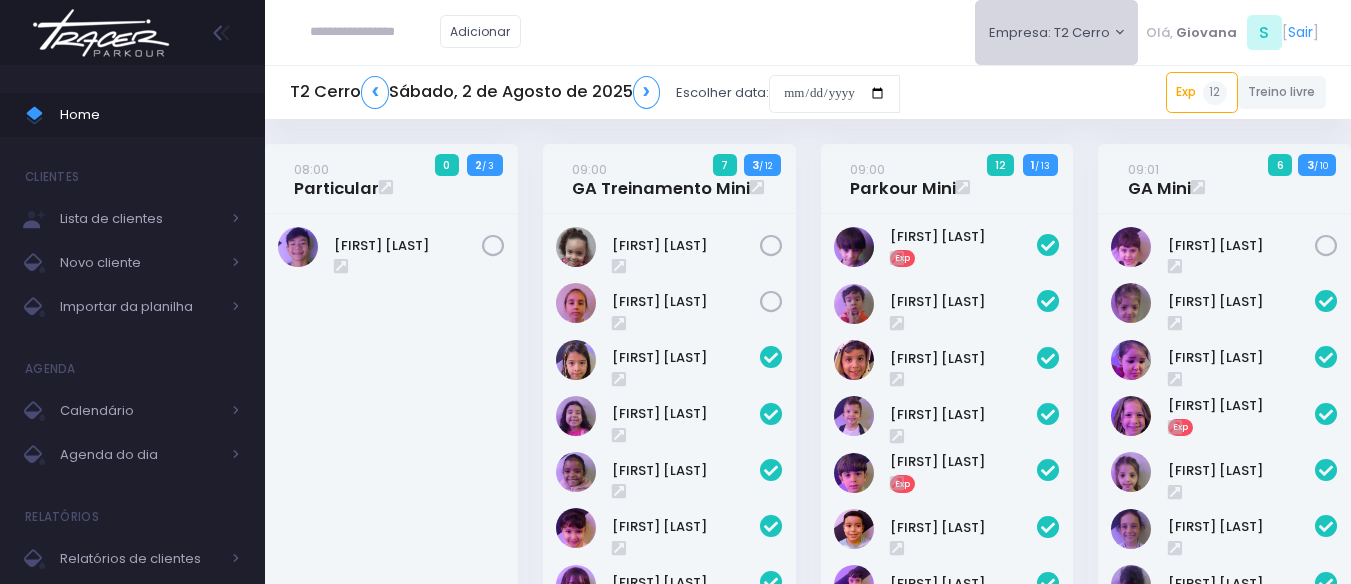 click on "Empresa: T2 Cerro" at bounding box center (1057, 32) 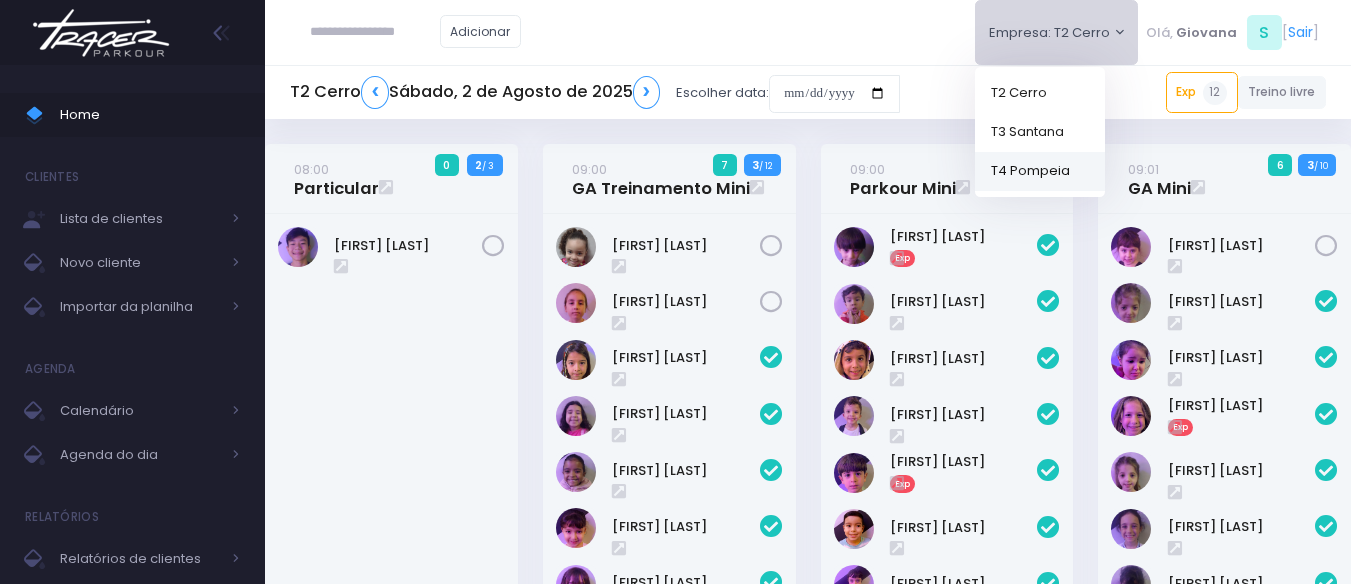 click on "T4 Pompeia" at bounding box center [1040, 170] 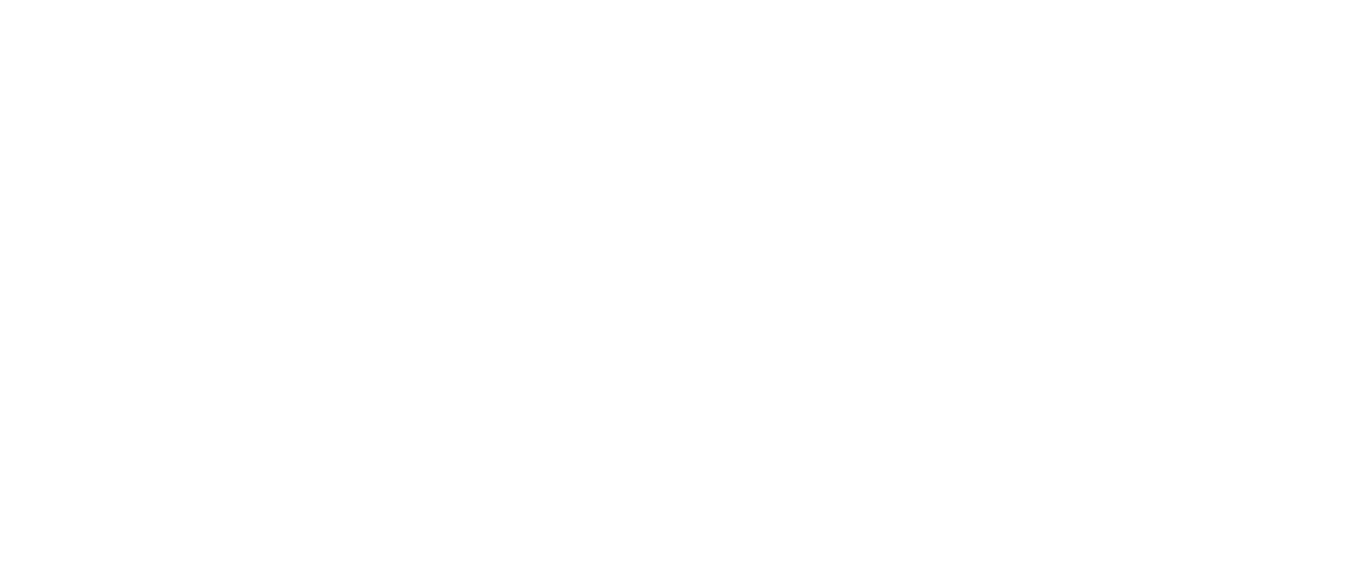 scroll, scrollTop: 0, scrollLeft: 0, axis: both 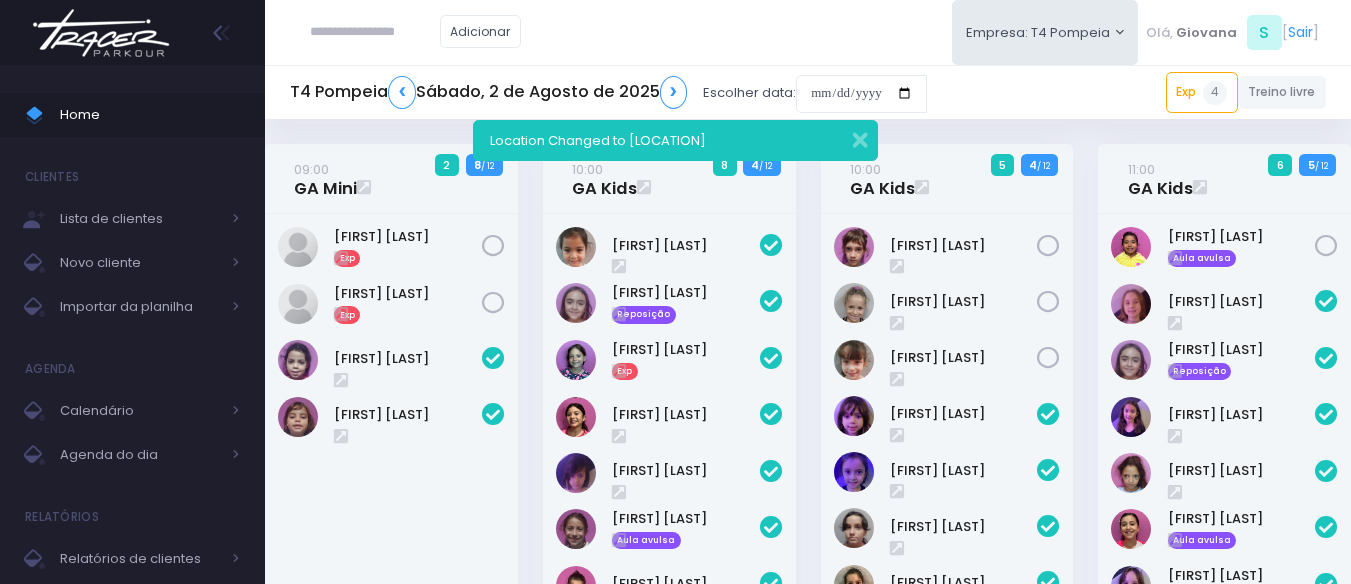 click on "[TIME] [GENERAL]
[NUMBER]
[NUMBER]  / [NUMBER]" at bounding box center (1225, 430) 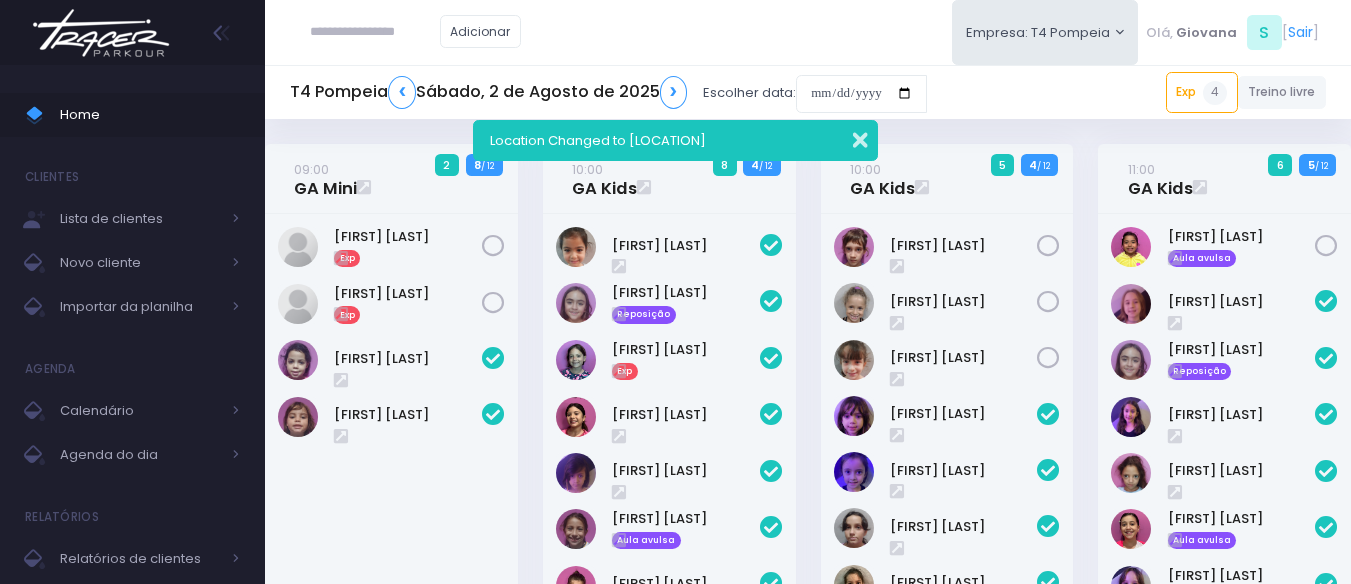 click at bounding box center (847, 137) 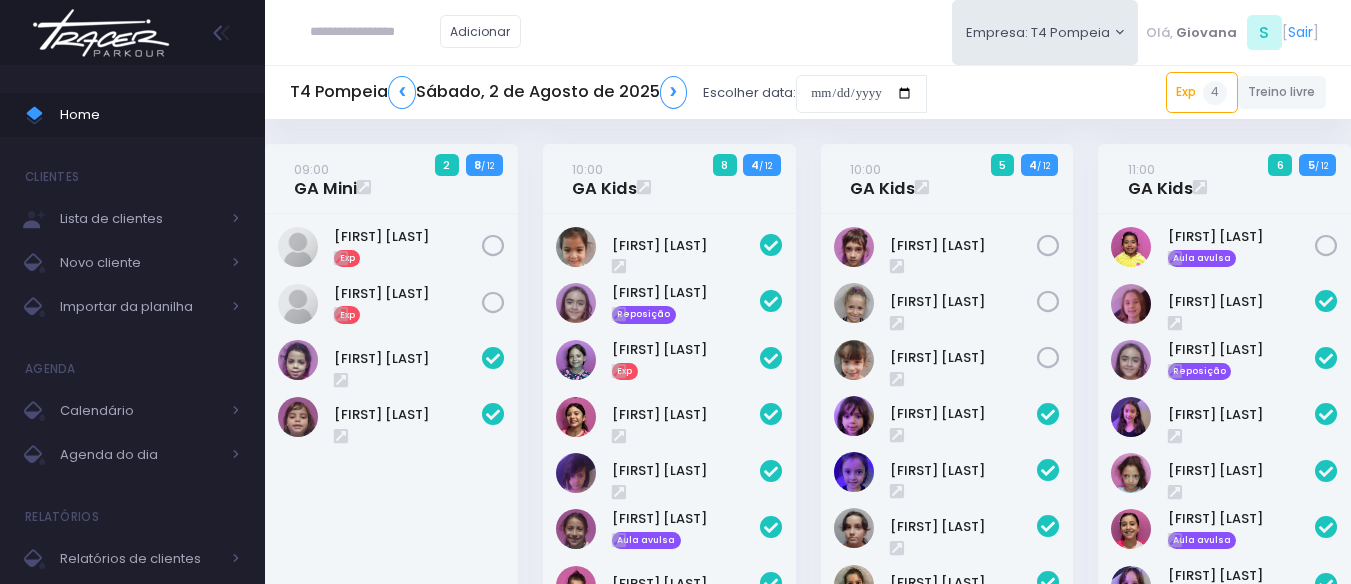 click on "10:00 GA Kids
5
4  / 12" at bounding box center (947, 430) 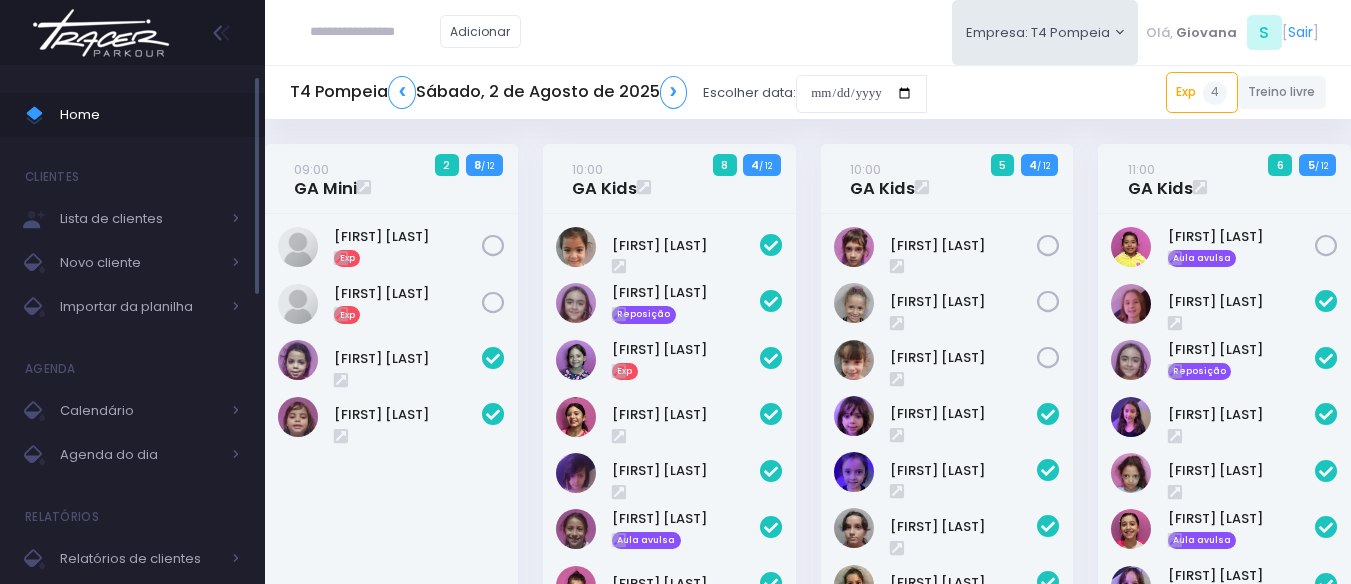 click on "Home" at bounding box center (150, 115) 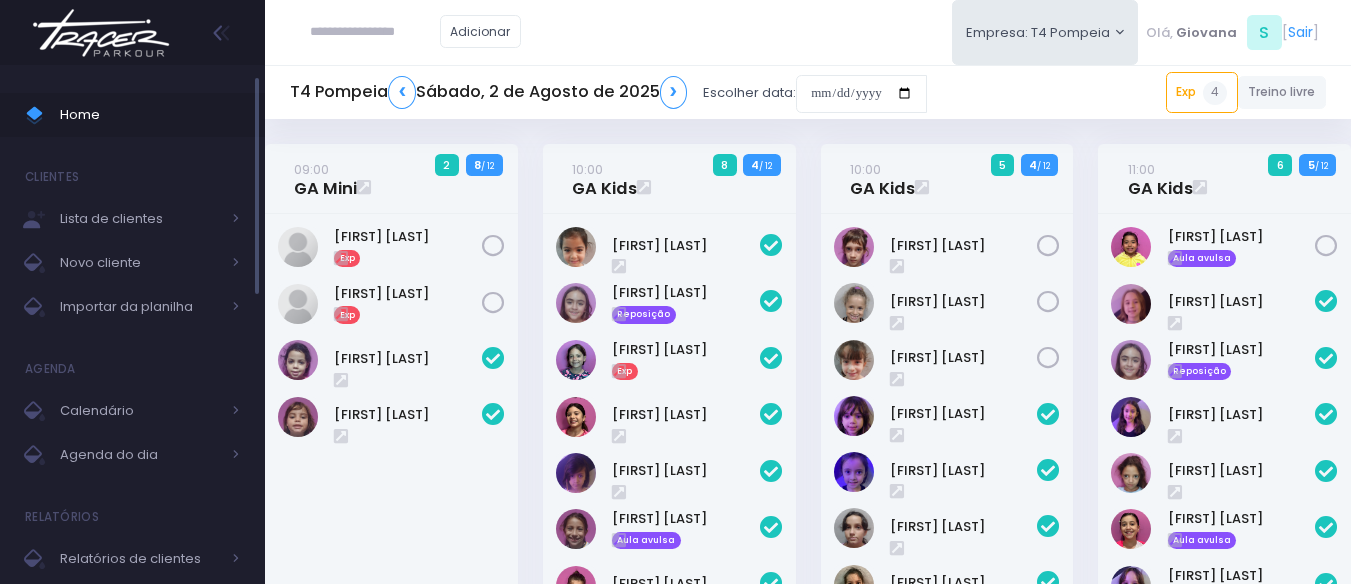 click on "Home" at bounding box center [150, 115] 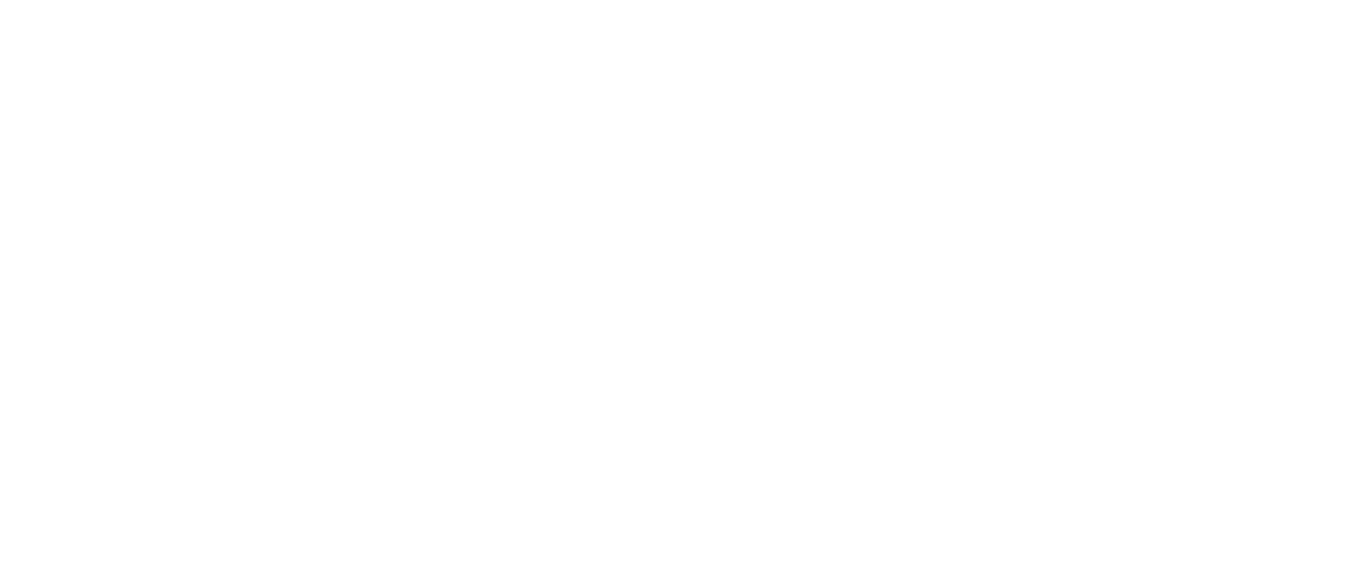 scroll, scrollTop: 0, scrollLeft: 0, axis: both 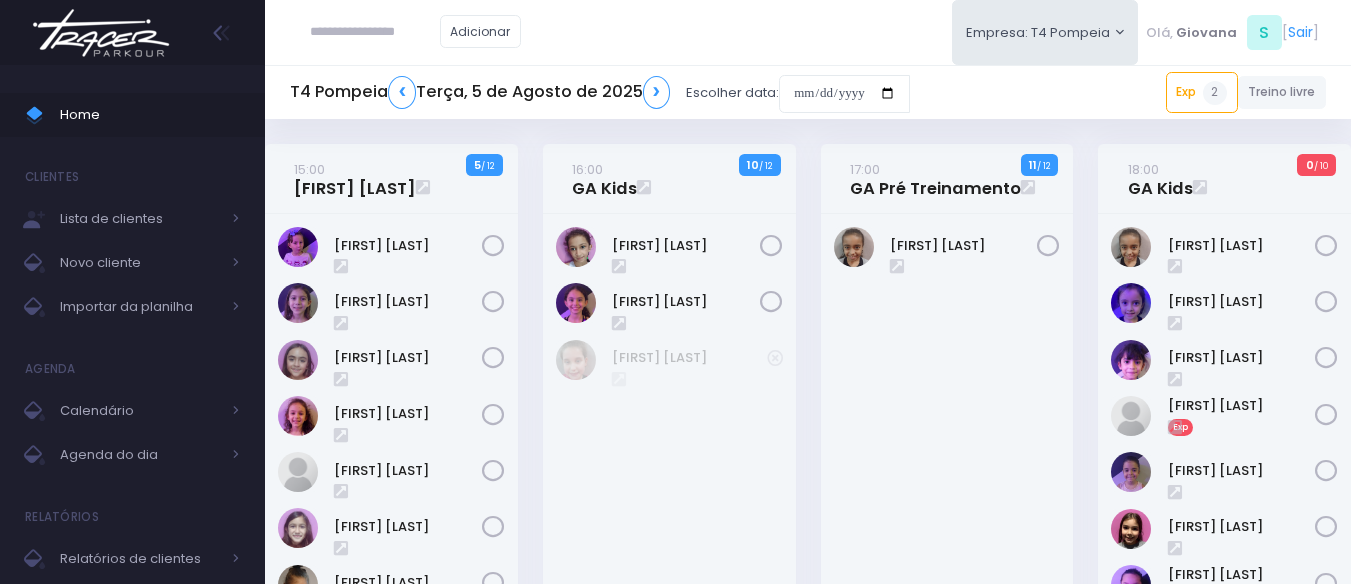 click on "[FIRST] [LAST]" at bounding box center (947, 508) 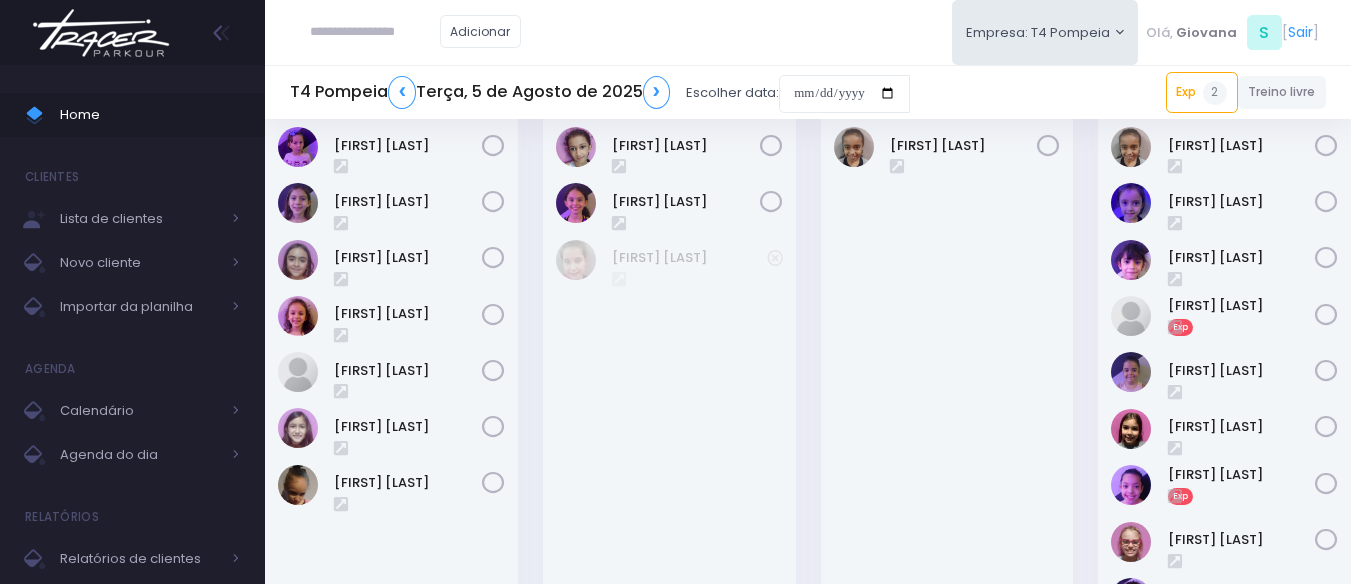 scroll, scrollTop: 0, scrollLeft: 0, axis: both 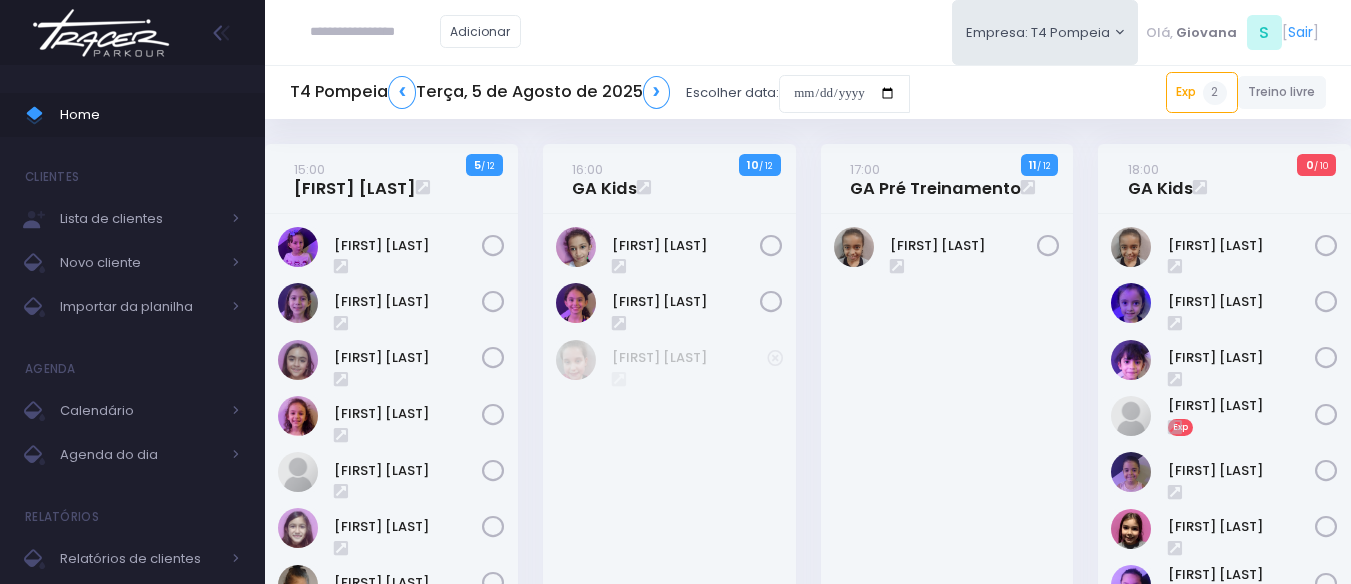 click on "[TIME] GA Pré Treinamento
11  / 12" at bounding box center [947, 486] 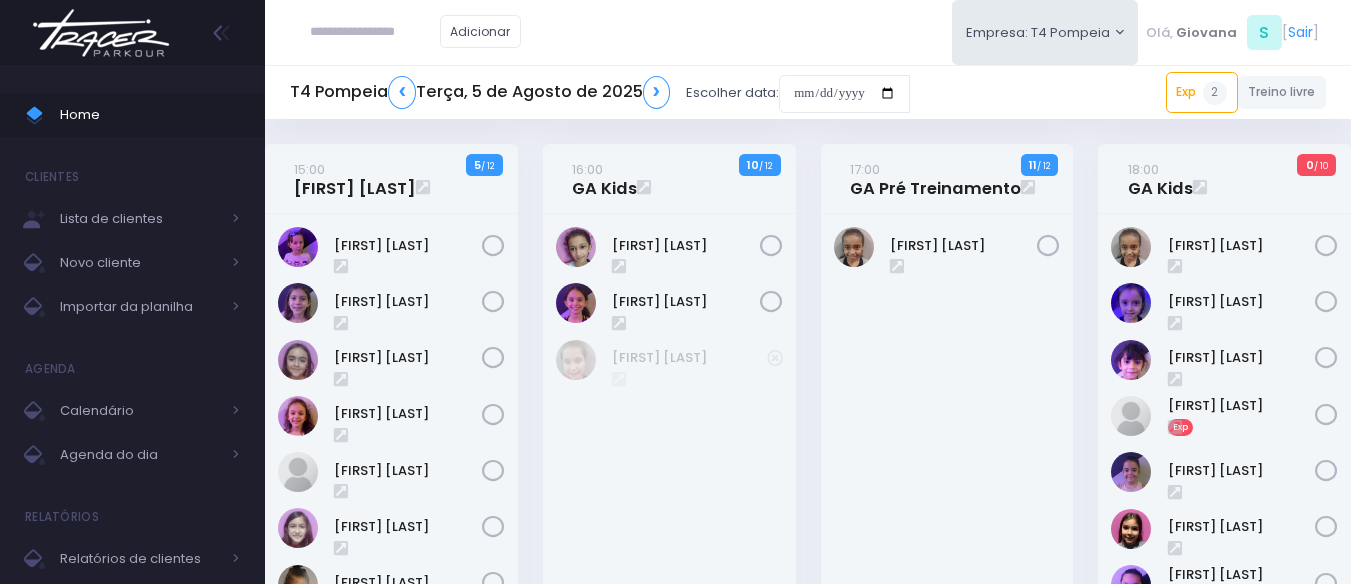 click on "[TIME] GA Pré Treinamento
11  / 12" at bounding box center [947, 486] 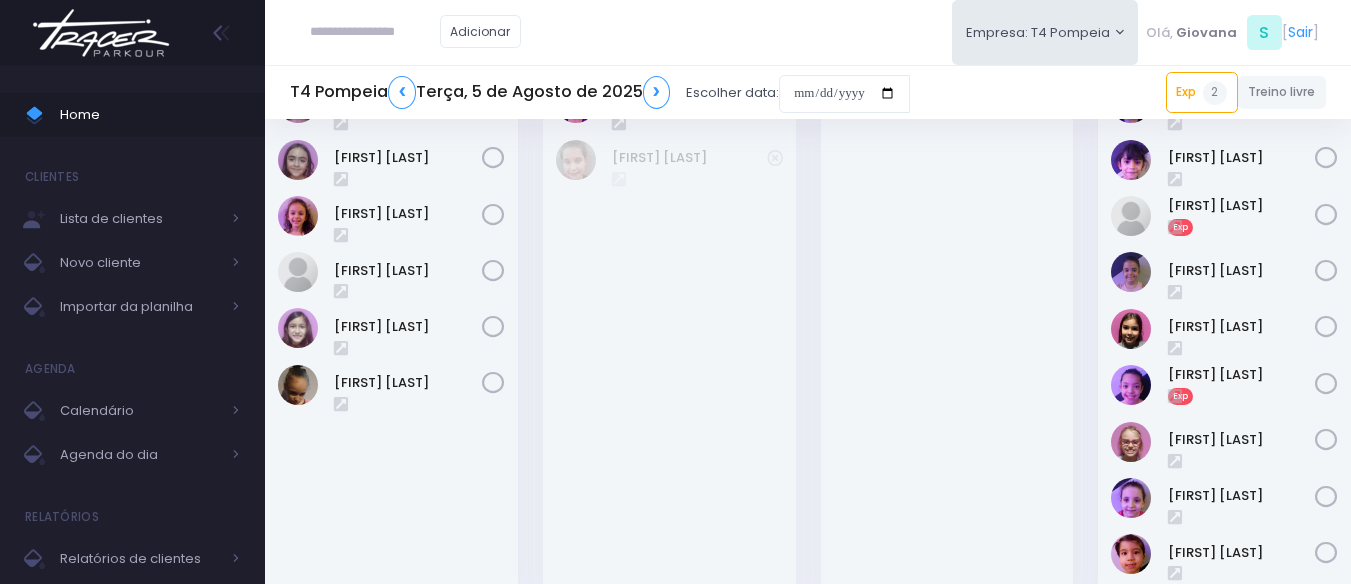 scroll, scrollTop: 0, scrollLeft: 0, axis: both 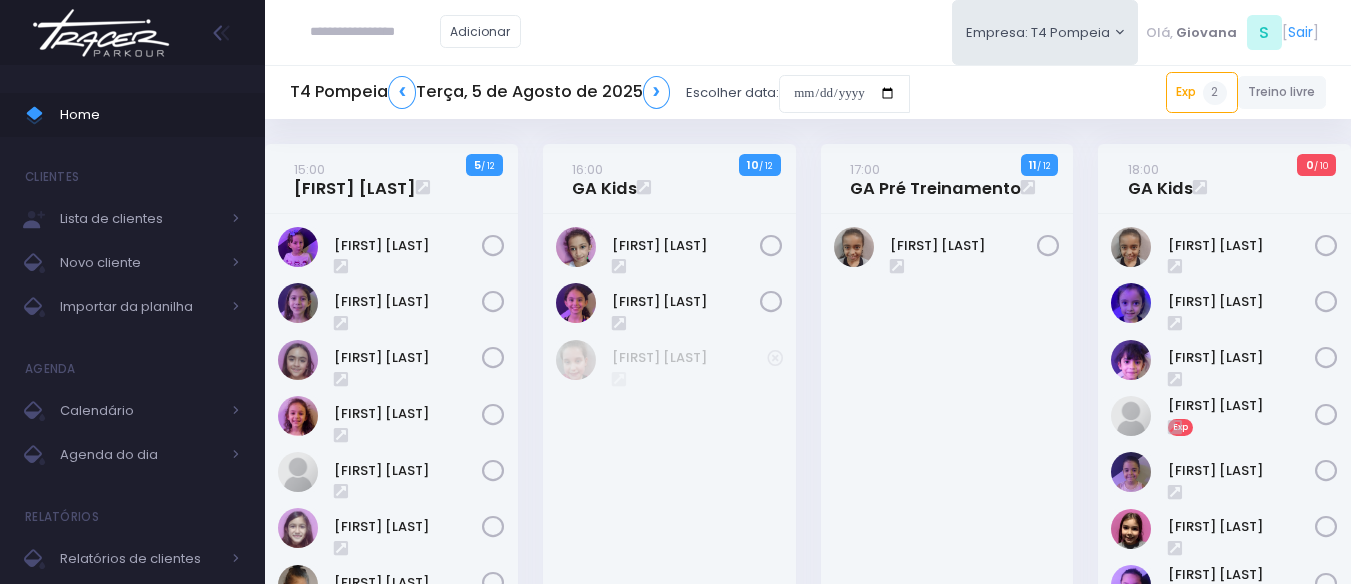 click on "[TIME] GA Kids
10  / 12" at bounding box center [669, 486] 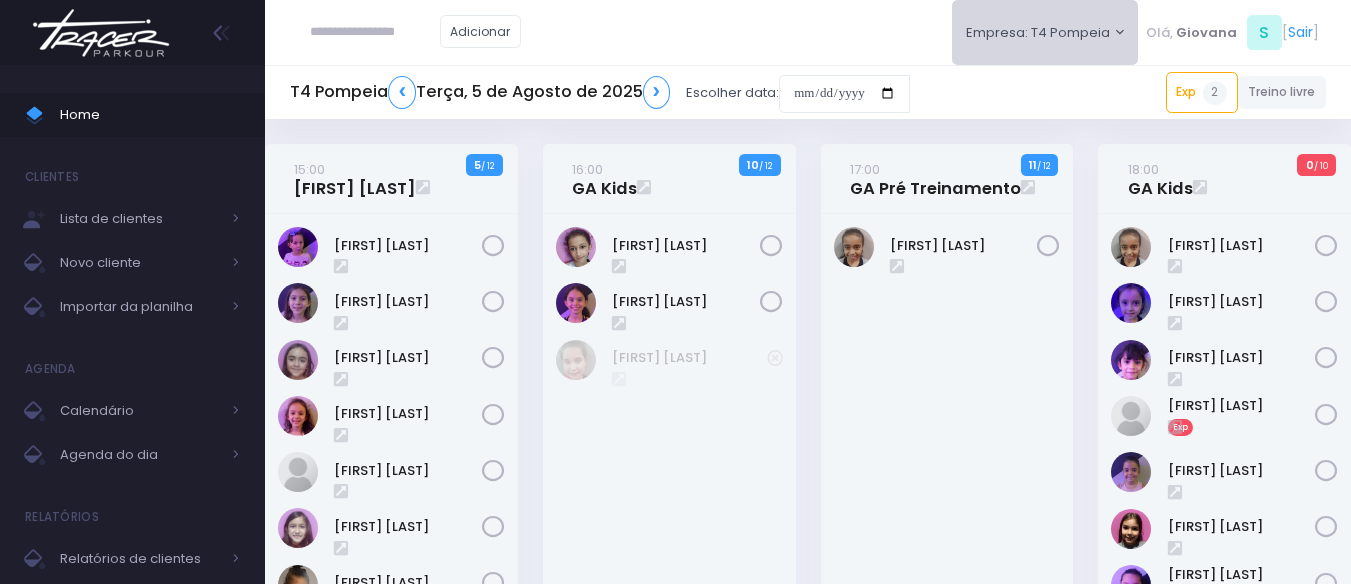 click on "Empresa: T4 Pompeia" at bounding box center (1045, 32) 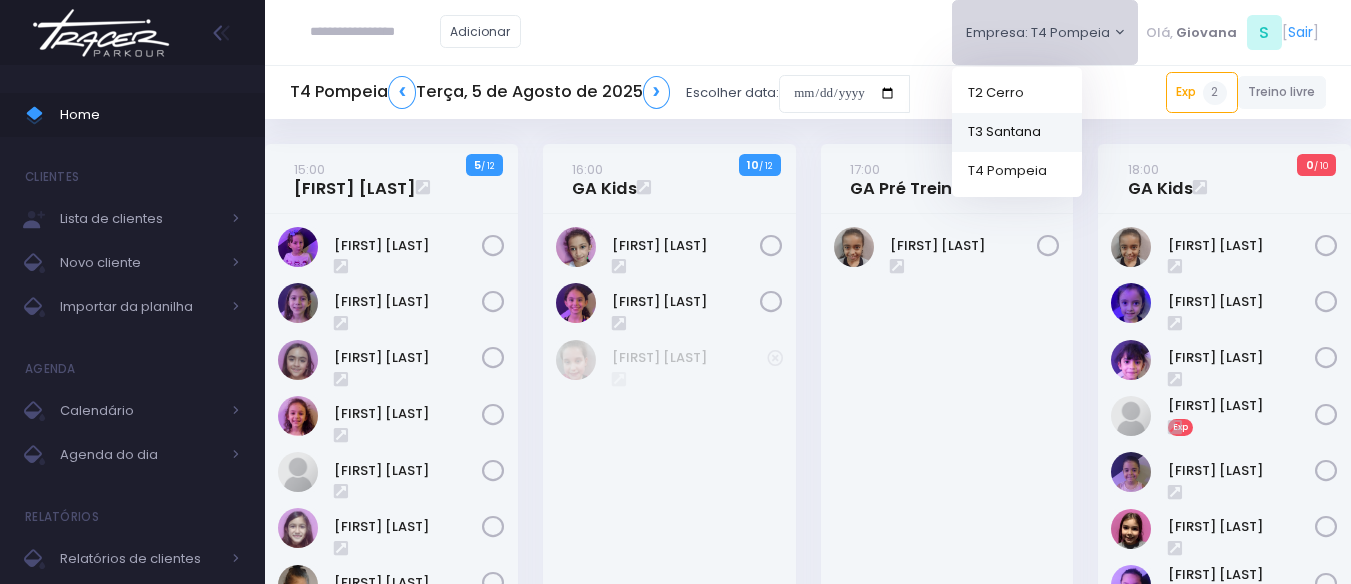 click on "T3 Santana" at bounding box center (1017, 131) 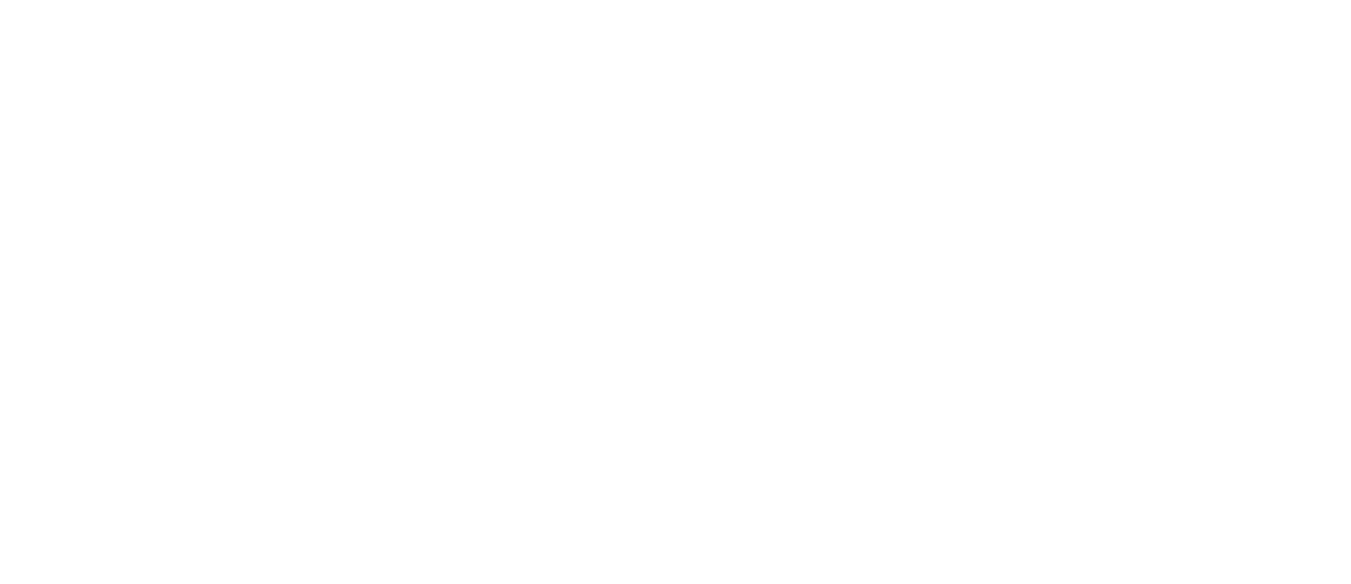 scroll, scrollTop: 0, scrollLeft: 0, axis: both 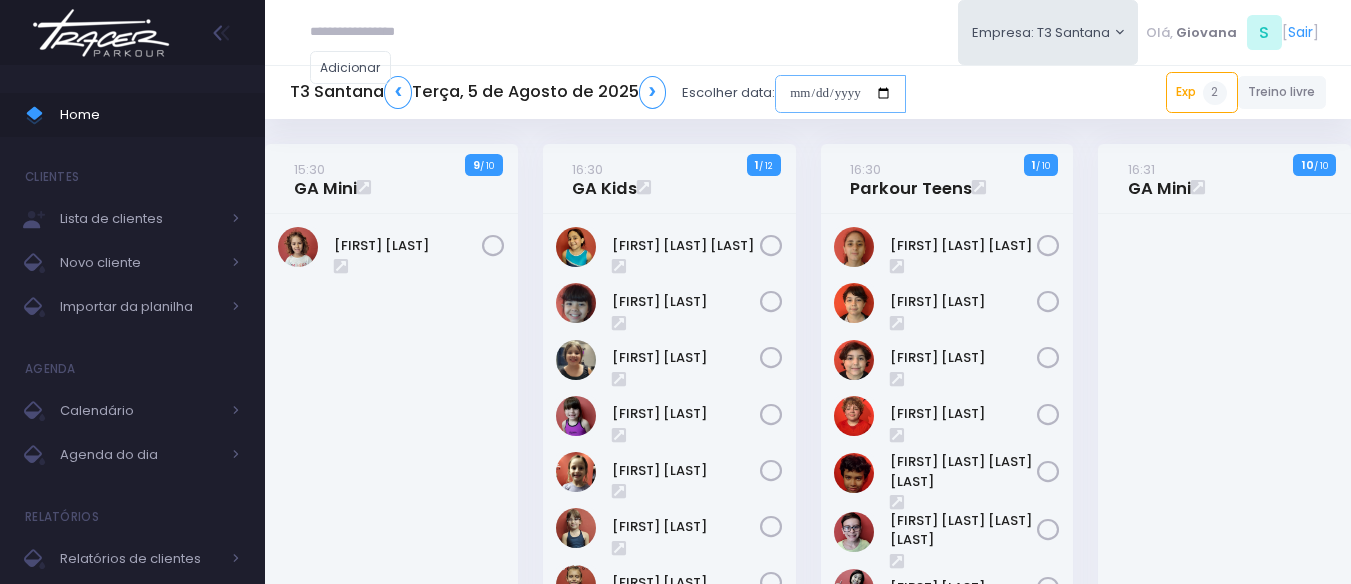 click at bounding box center [840, 94] 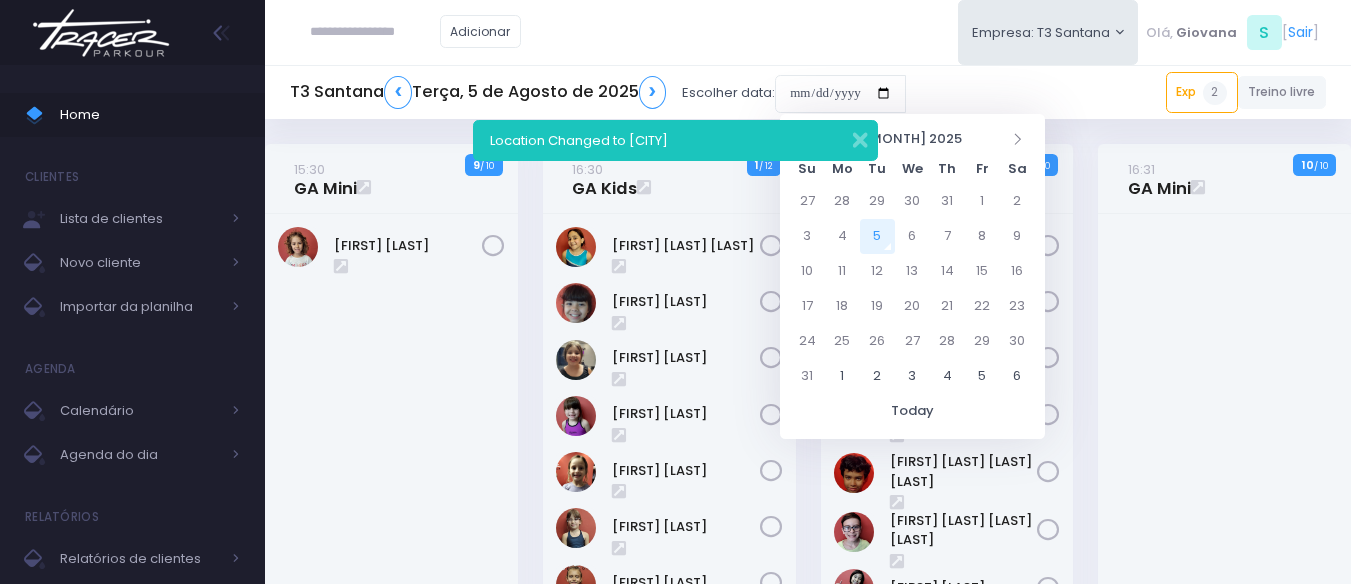 click on "T3 Santana  ❮
Terça, 5 de Agosto de 2025  ❯
Escolher data:
Exp 2
18:30  Flora Caroni
18:30  Laura Tarcha
Treino livre" at bounding box center [808, 1344] 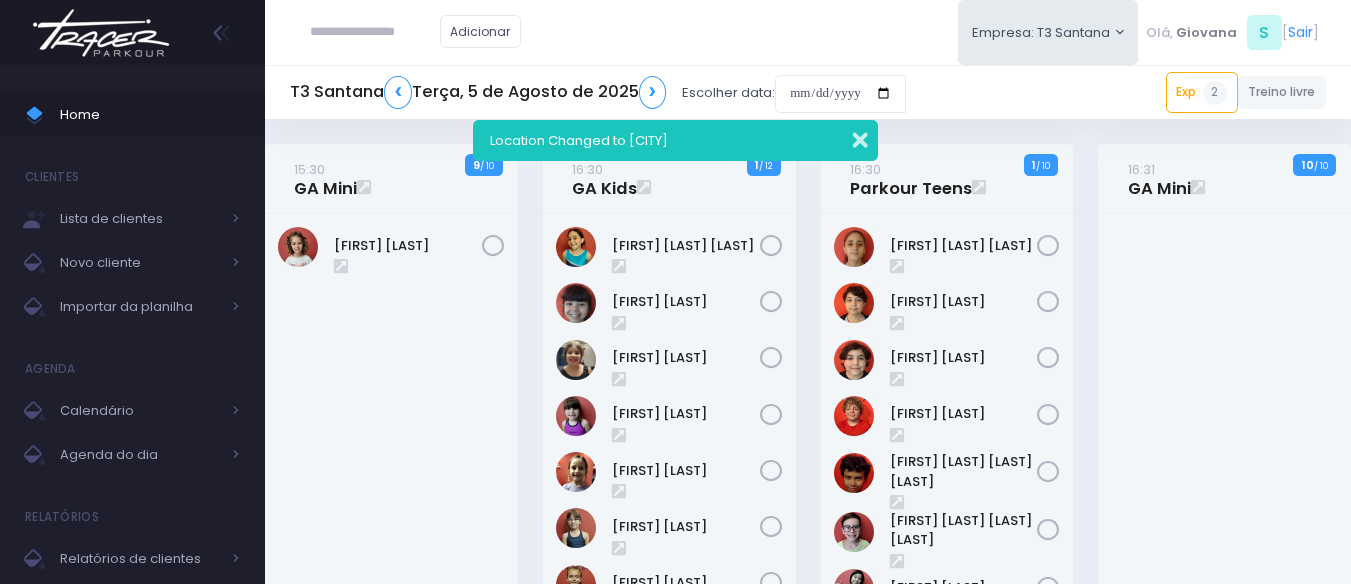 click at bounding box center [847, 137] 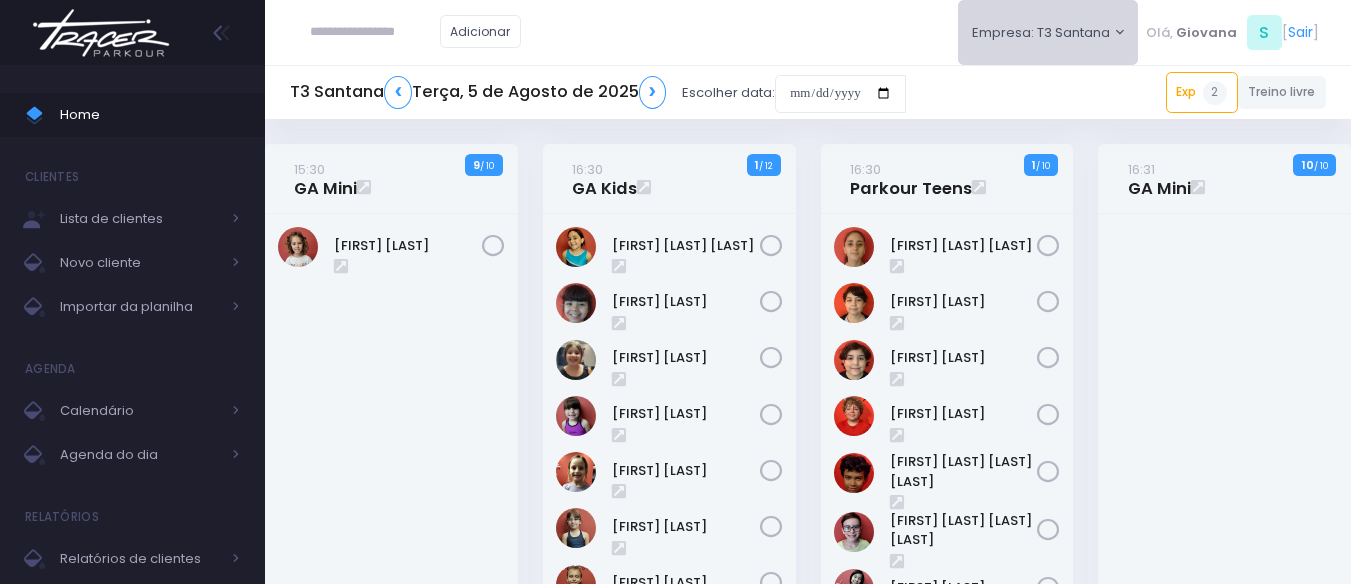click on "Empresa: T3 Santana" at bounding box center [1048, 32] 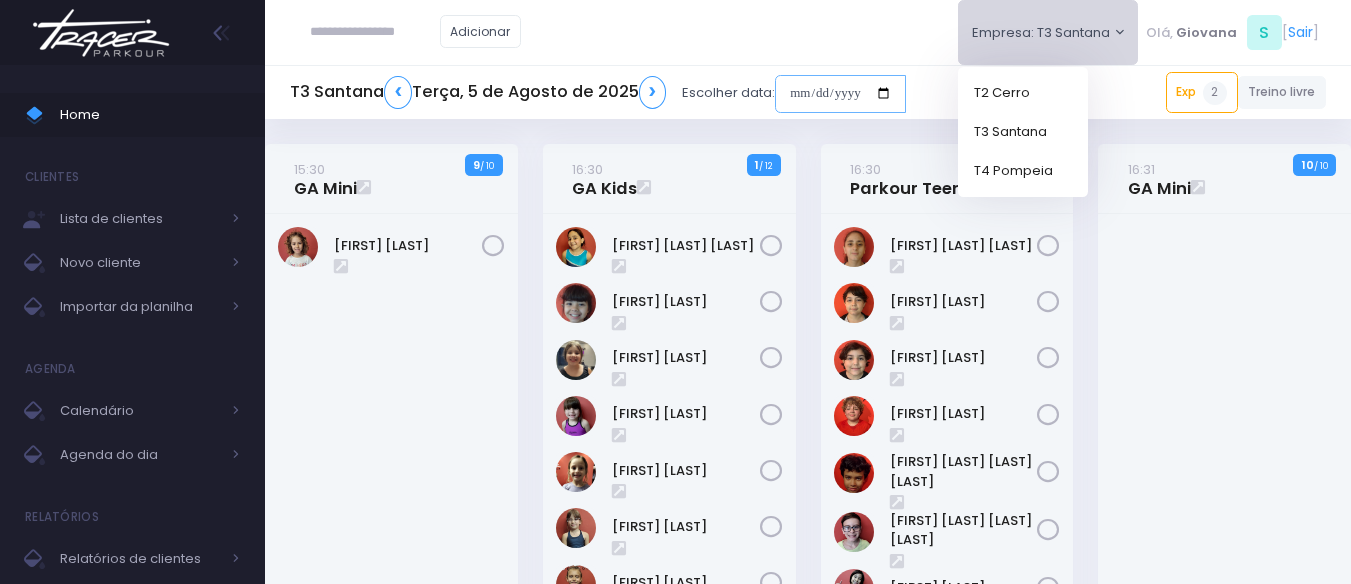 drag, startPoint x: 896, startPoint y: 96, endPoint x: 877, endPoint y: 96, distance: 19 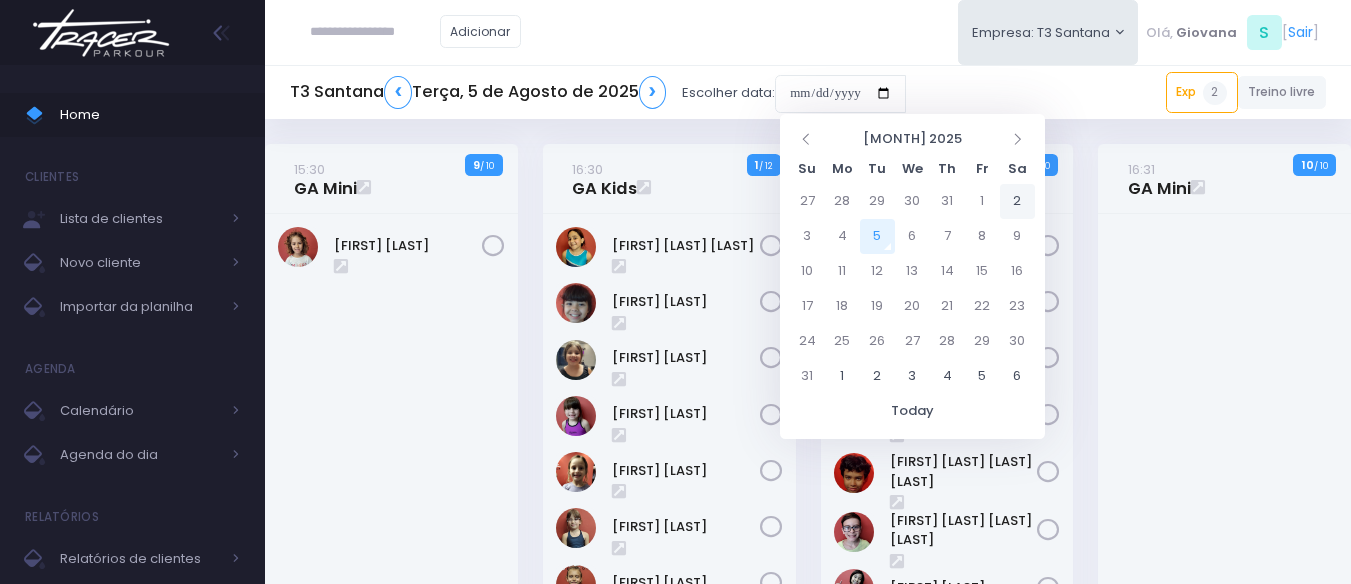 click on "2" at bounding box center (1017, 201) 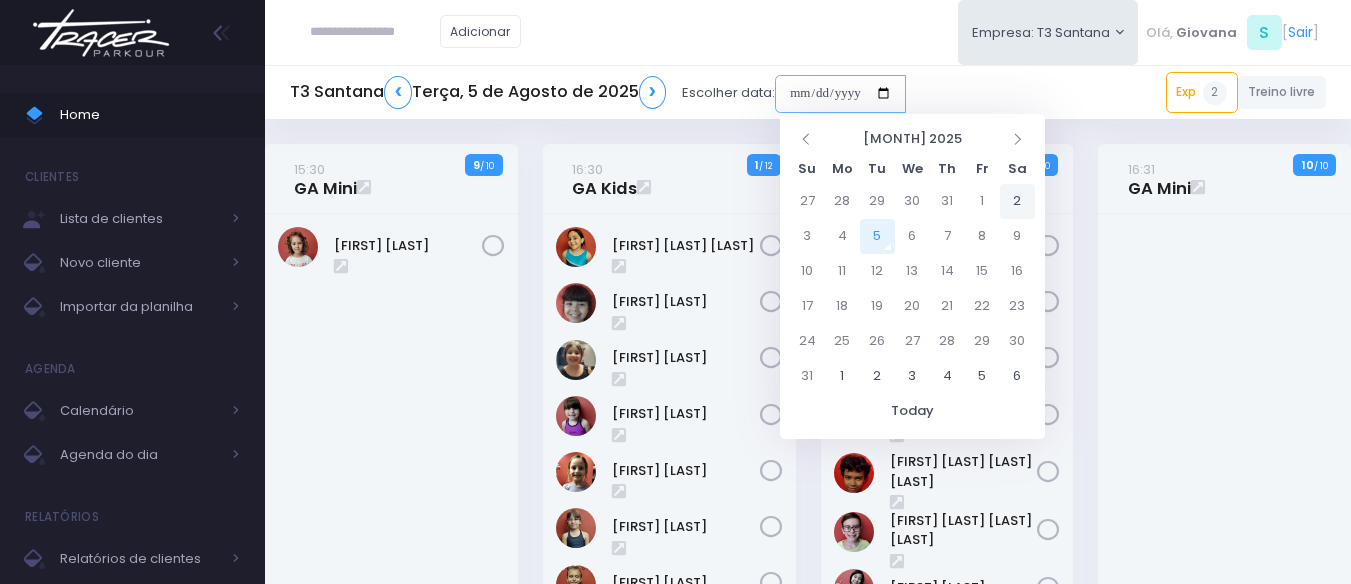 type on "**********" 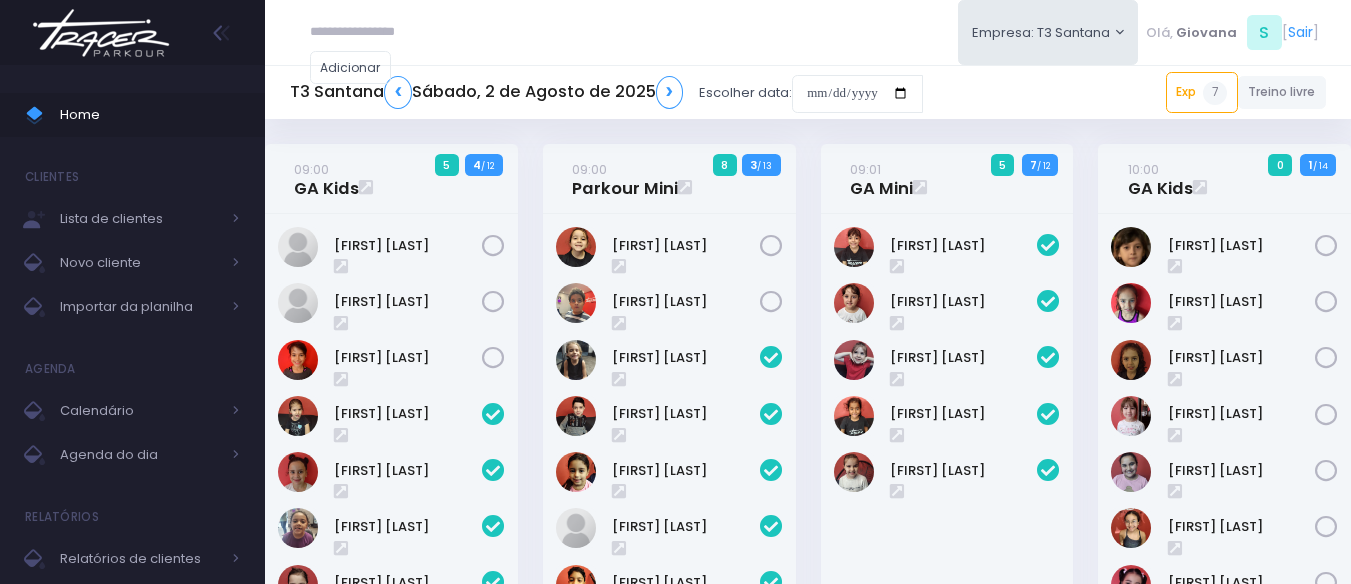 scroll, scrollTop: 0, scrollLeft: 0, axis: both 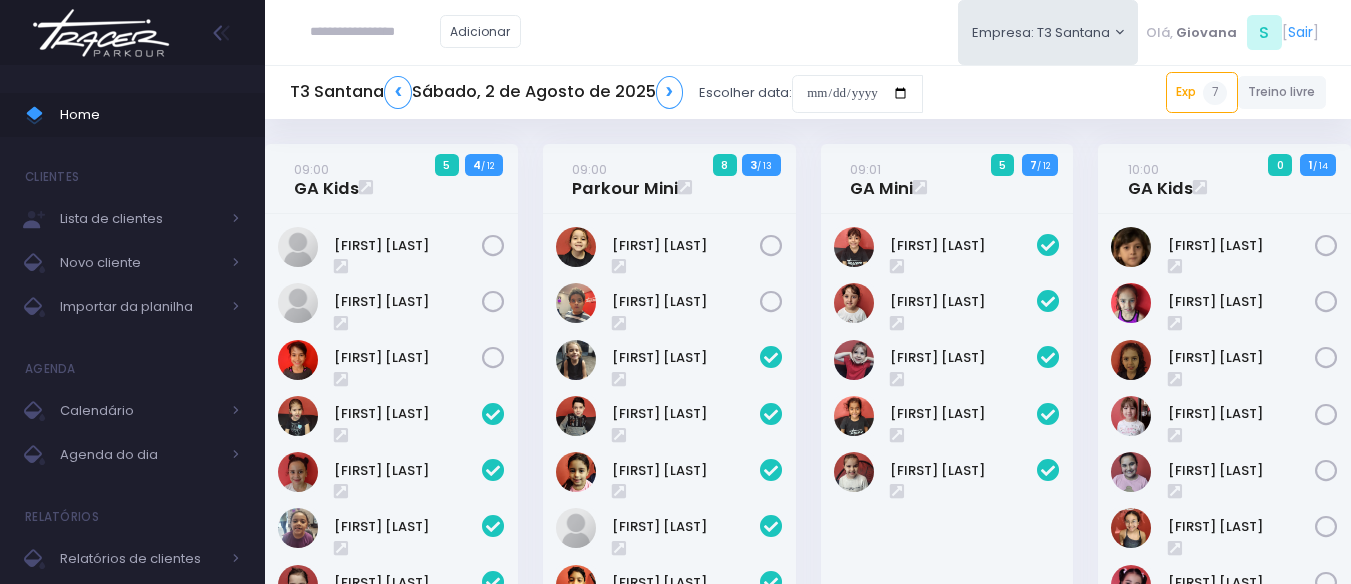 click on "10:00 GA Kids
0
1  / 14" at bounding box center (1225, 570) 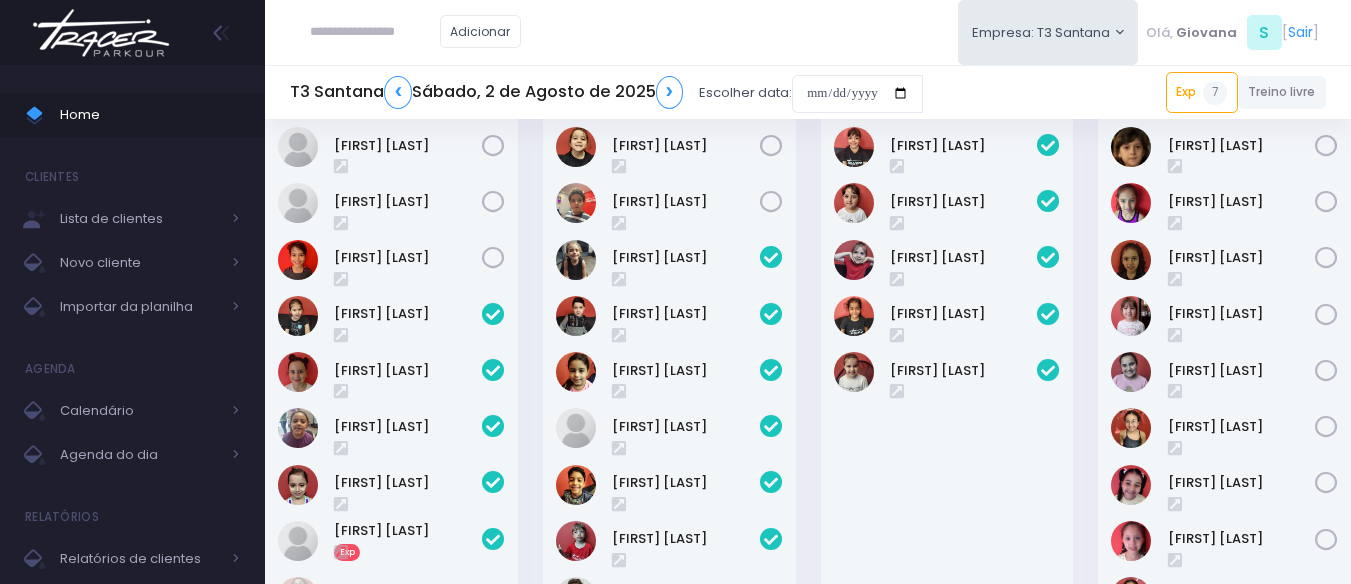 scroll, scrollTop: 0, scrollLeft: 0, axis: both 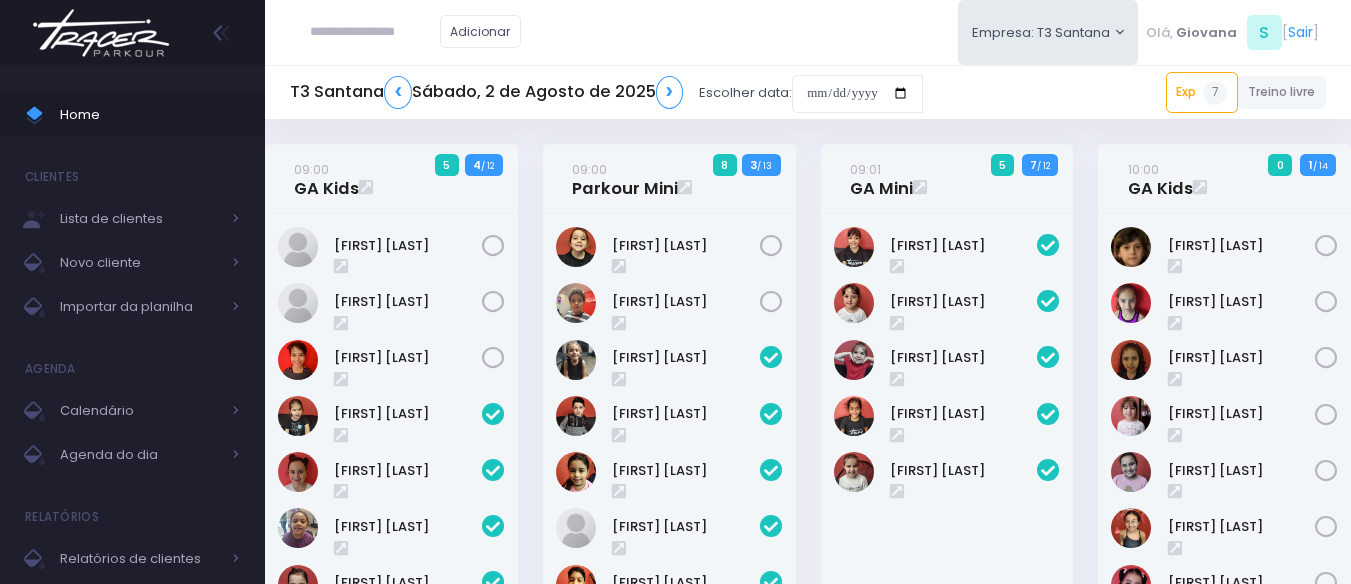 click on "09:01 GA Mini
5
7  / 12" at bounding box center (947, 570) 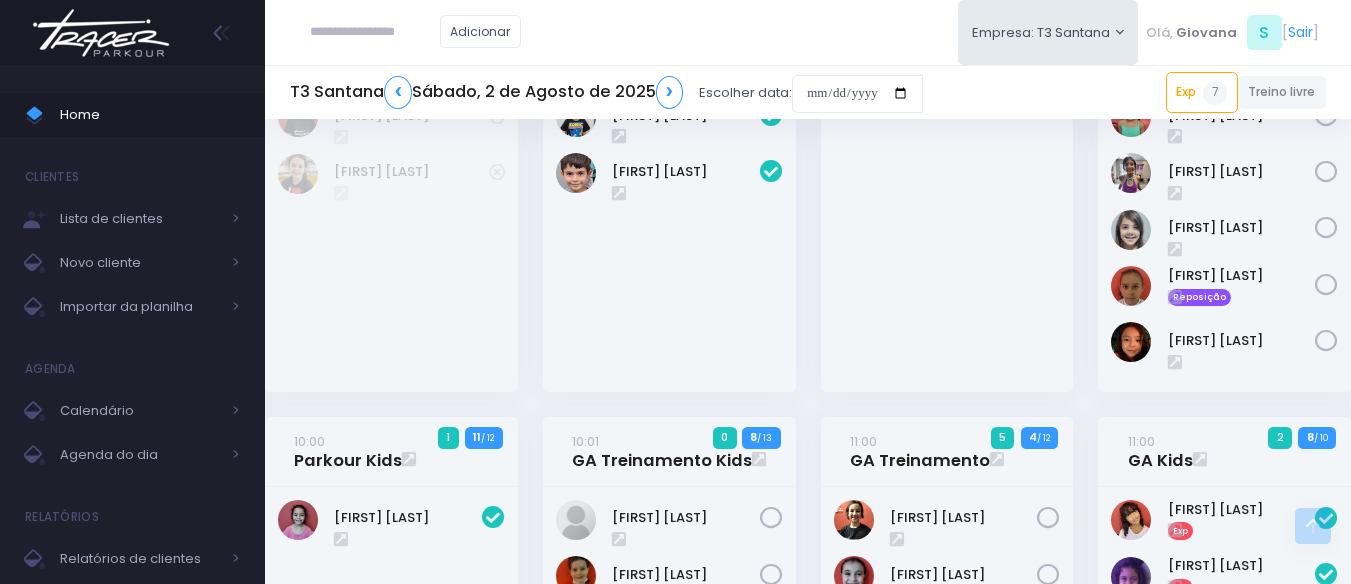 scroll, scrollTop: 280, scrollLeft: 0, axis: vertical 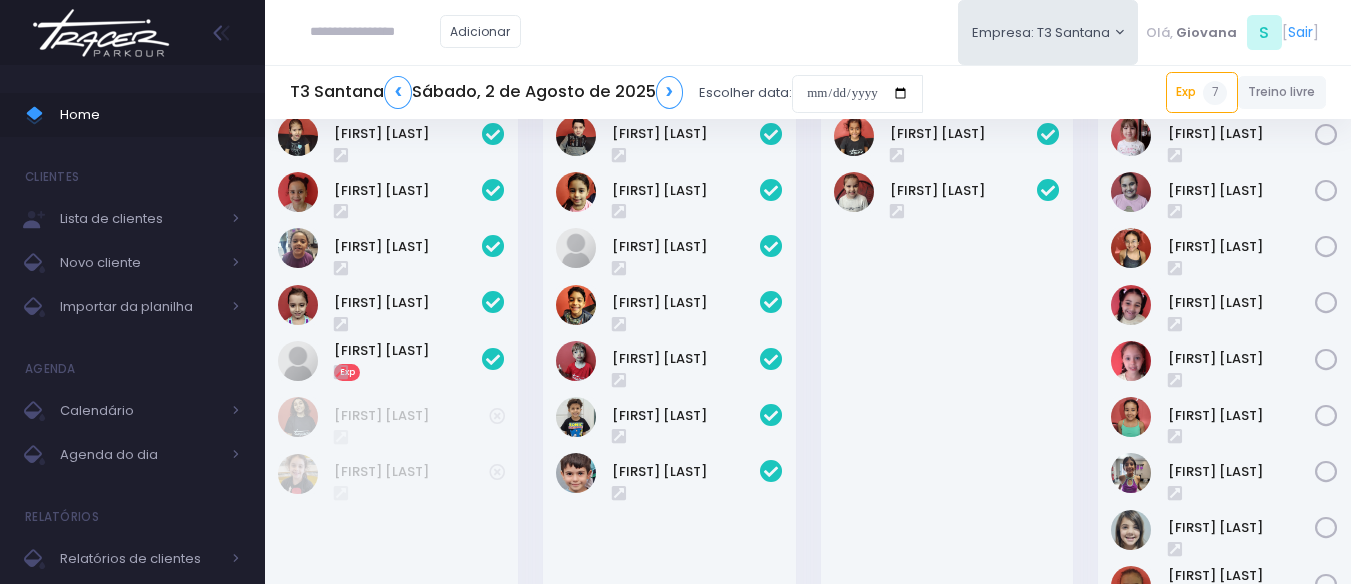 click on "09:01 GA Mini
5
7  / 12" at bounding box center [947, 290] 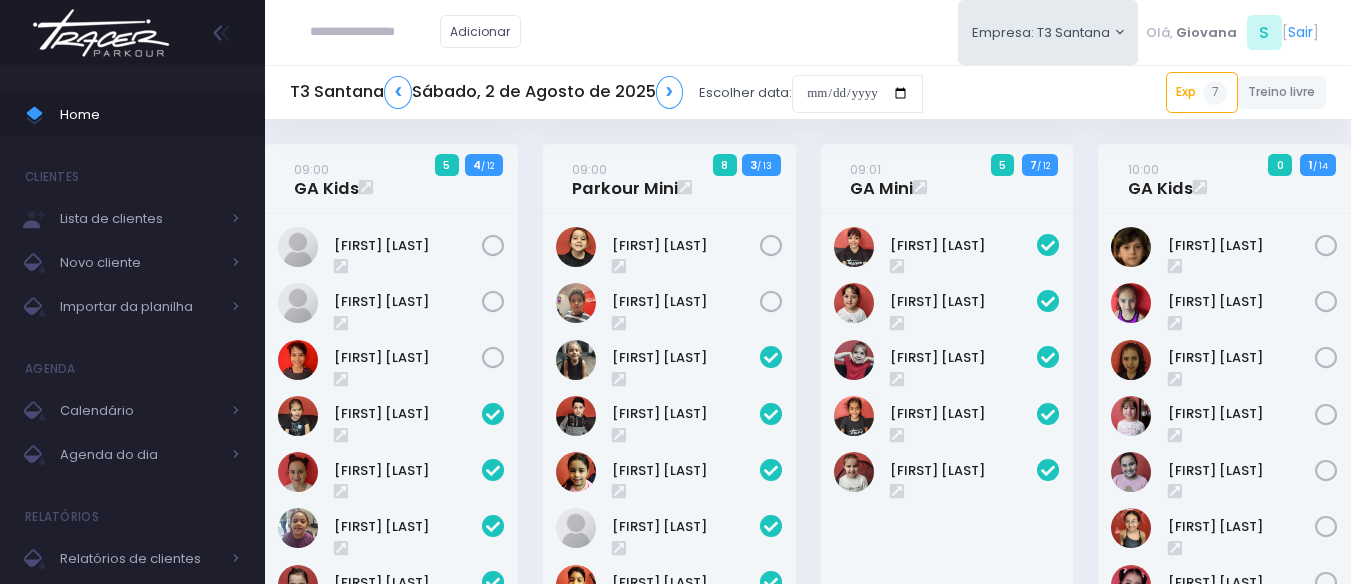 scroll, scrollTop: 200, scrollLeft: 0, axis: vertical 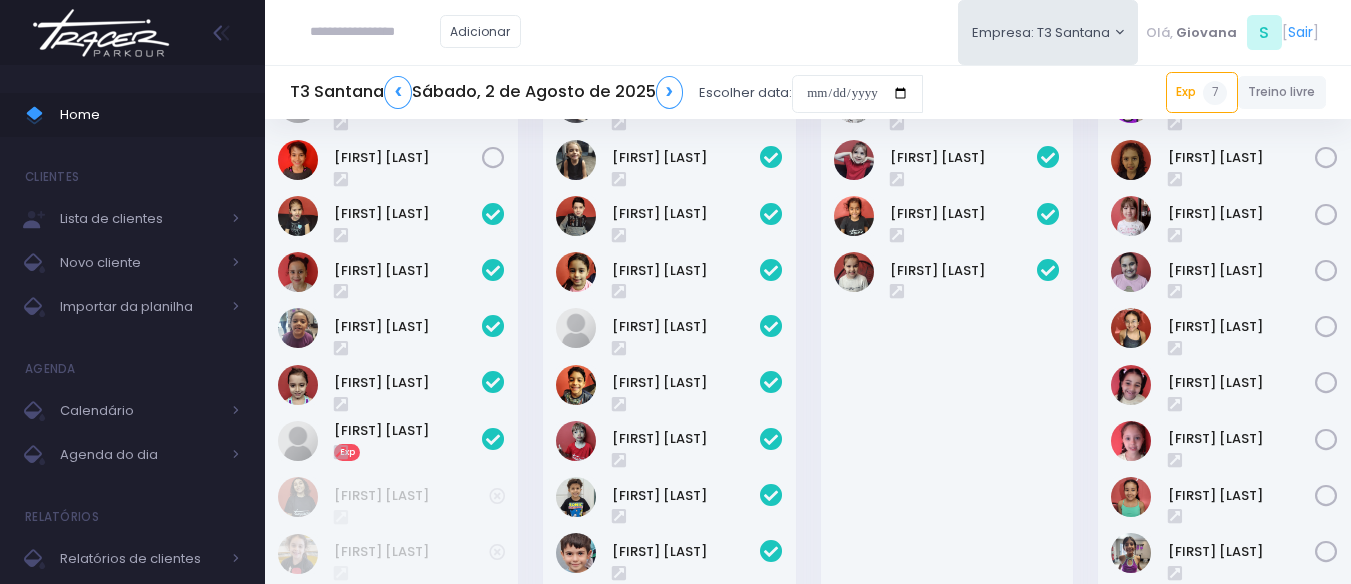 click on "Diana Ferreira" at bounding box center [947, 393] 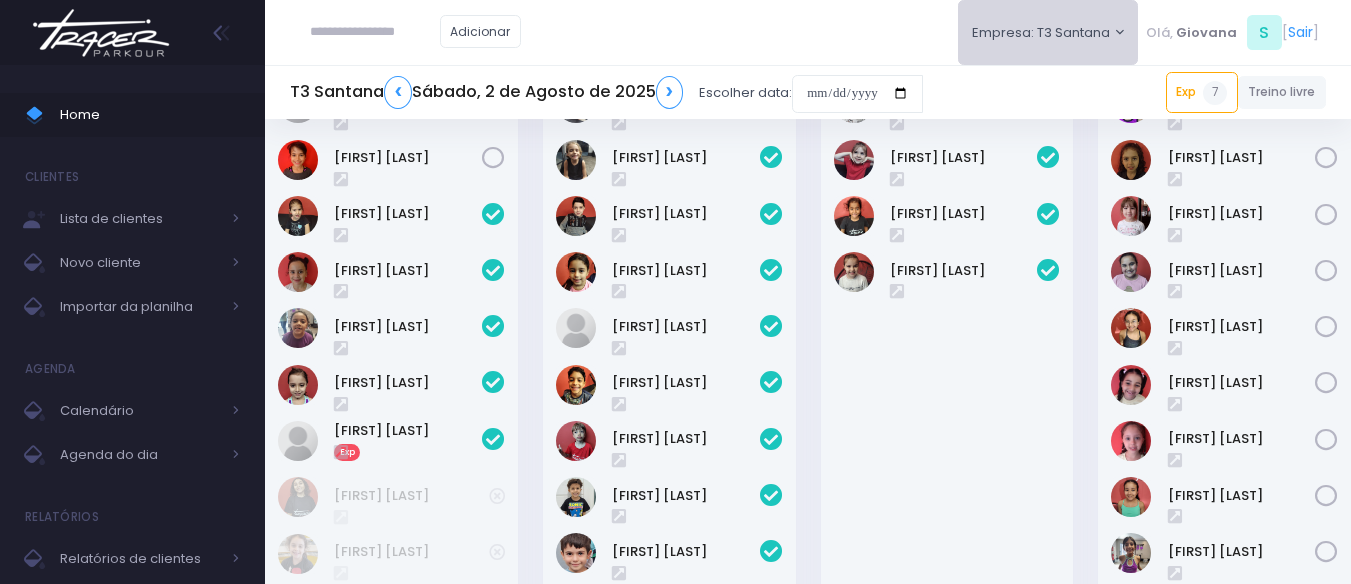 click on "Adicionar
T2 Cerro T3 Santana S" at bounding box center (675, 1626) 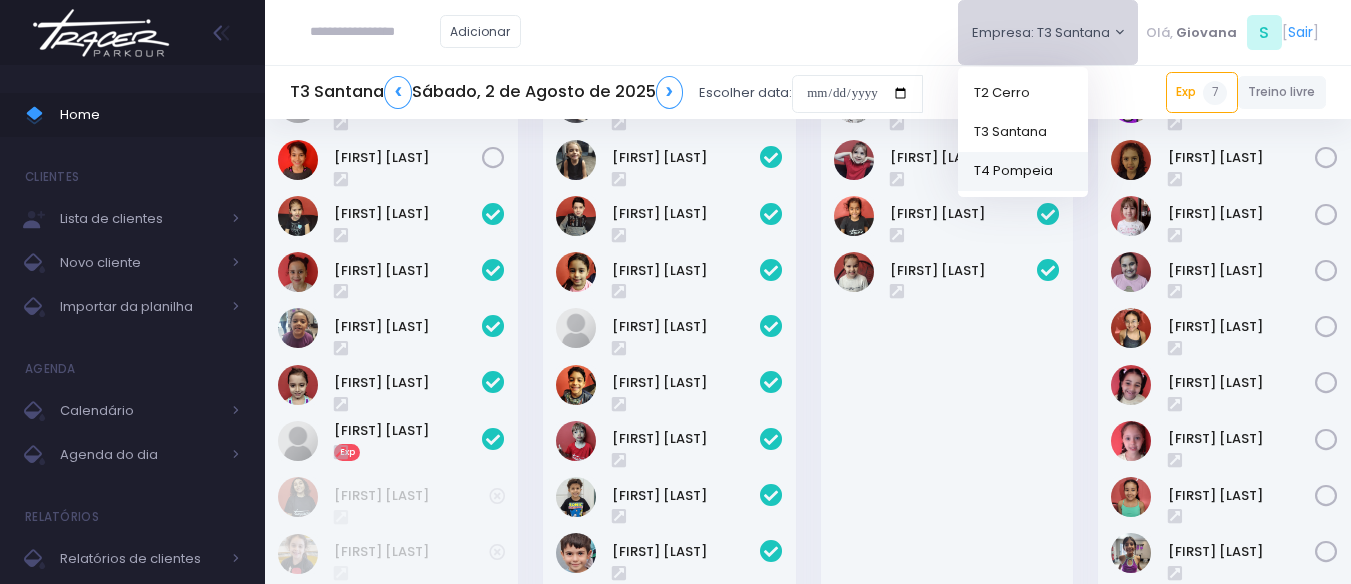 click on "T4 Pompeia" at bounding box center (1023, 170) 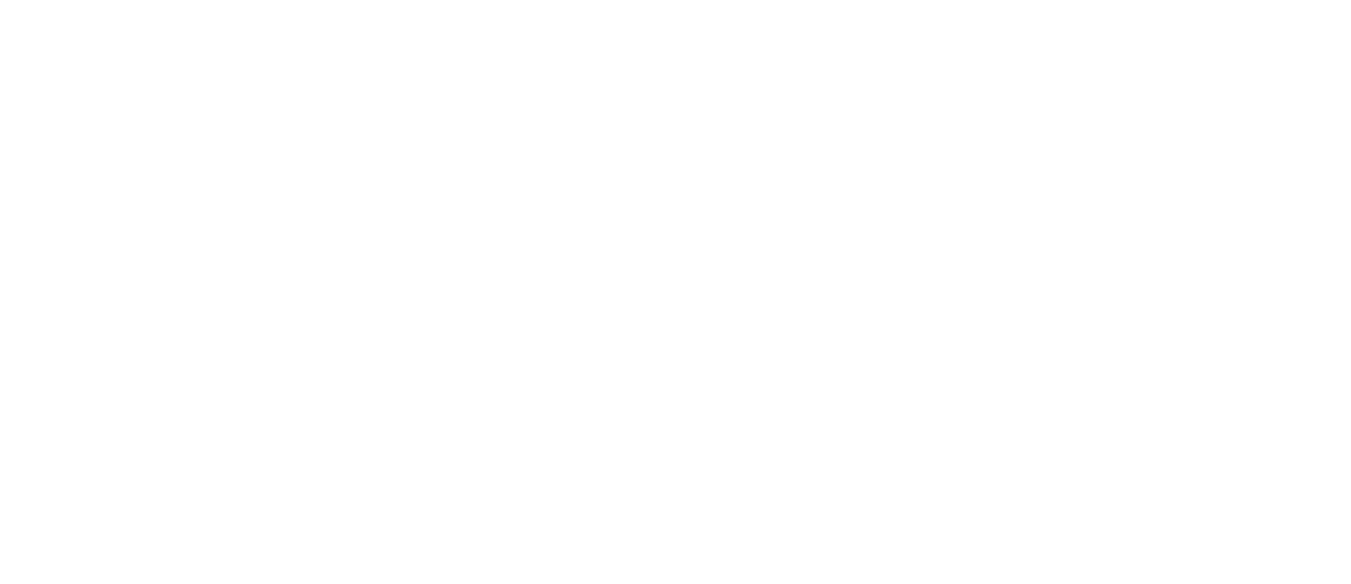 scroll, scrollTop: 0, scrollLeft: 0, axis: both 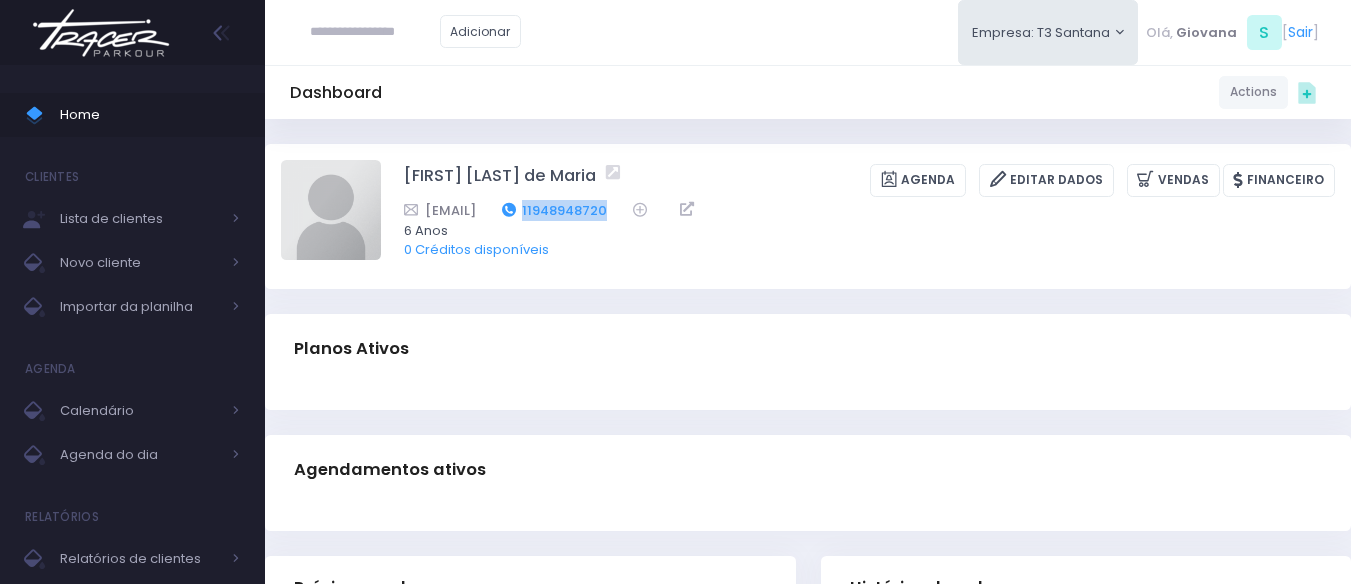 drag, startPoint x: 805, startPoint y: 206, endPoint x: 706, endPoint y: 214, distance: 99.32271 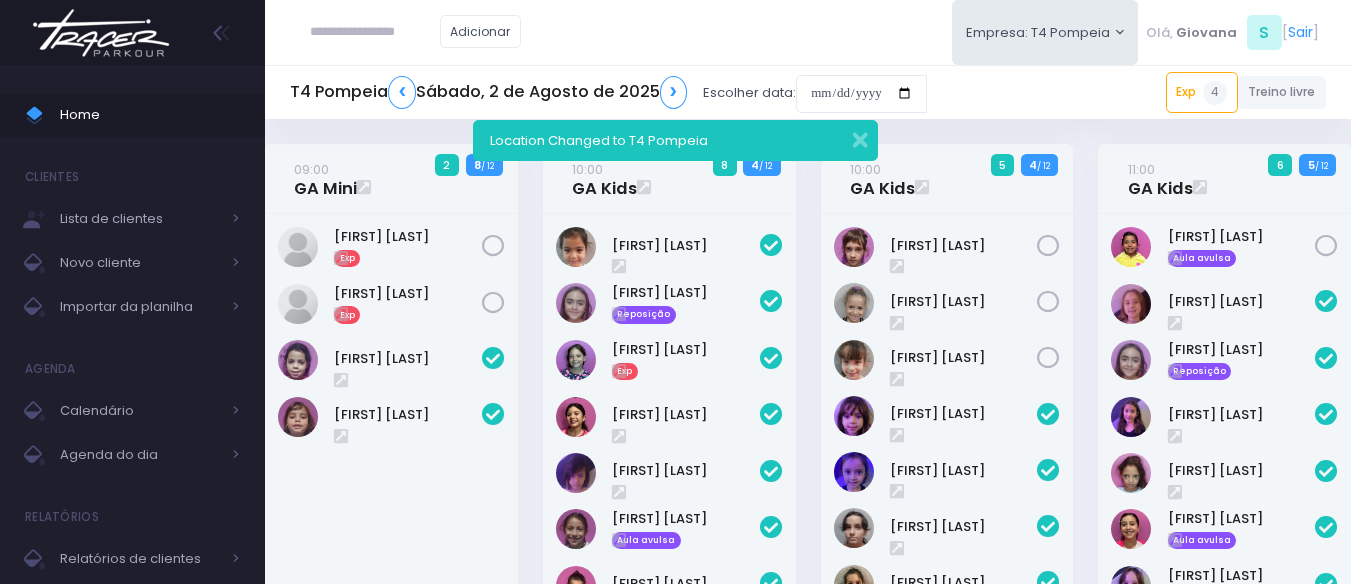 scroll, scrollTop: 0, scrollLeft: 0, axis: both 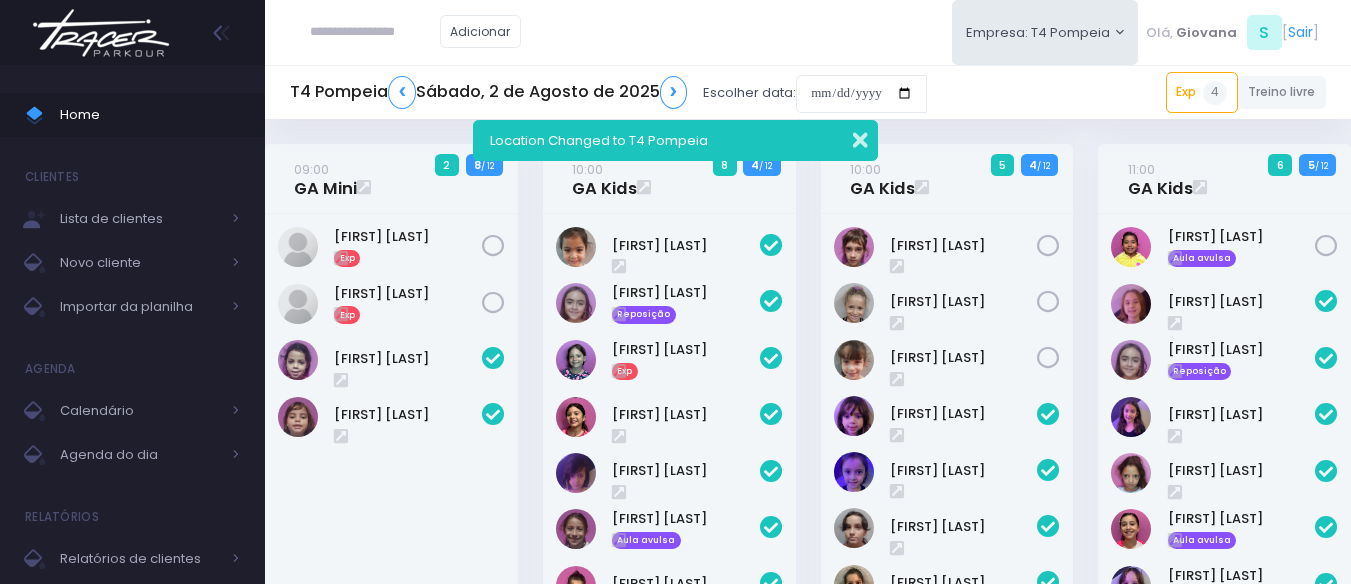 click at bounding box center [847, 137] 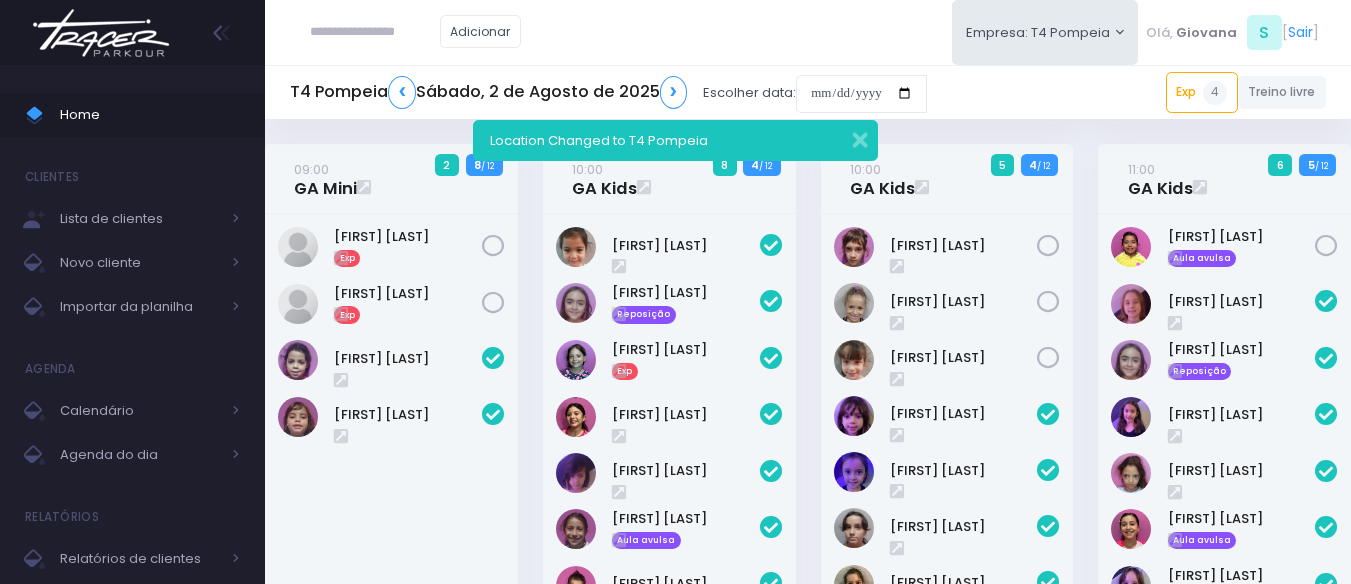 click on "10:00 GA Kids
8
4  / 12" at bounding box center [669, 430] 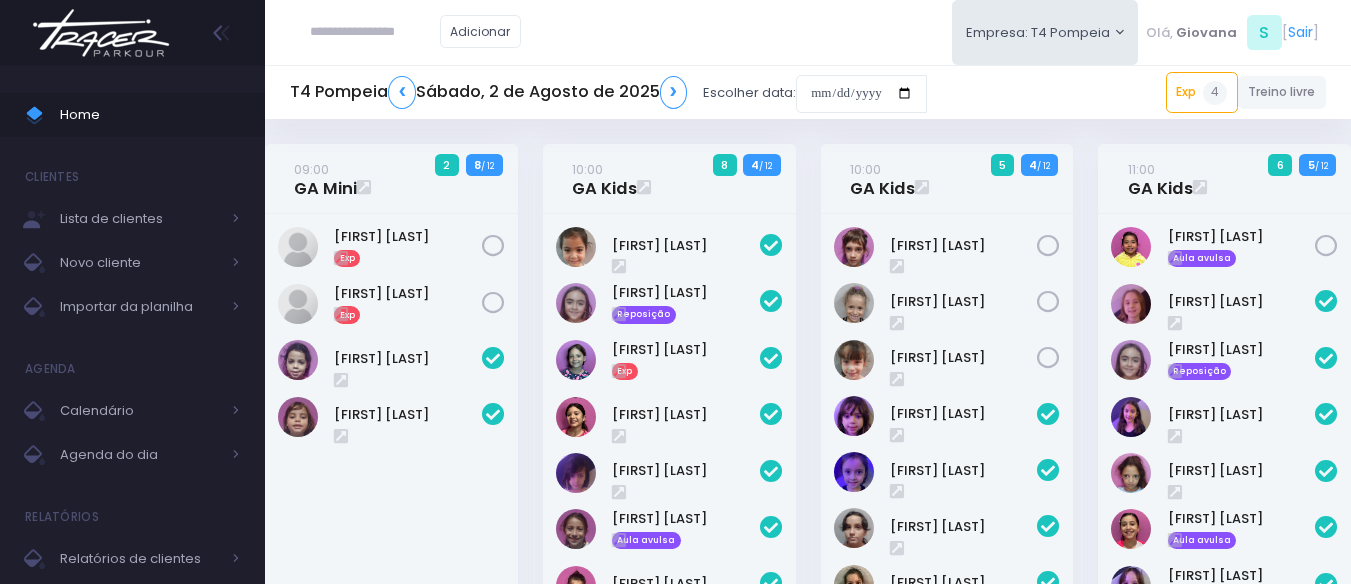 click at bounding box center [1326, 246] 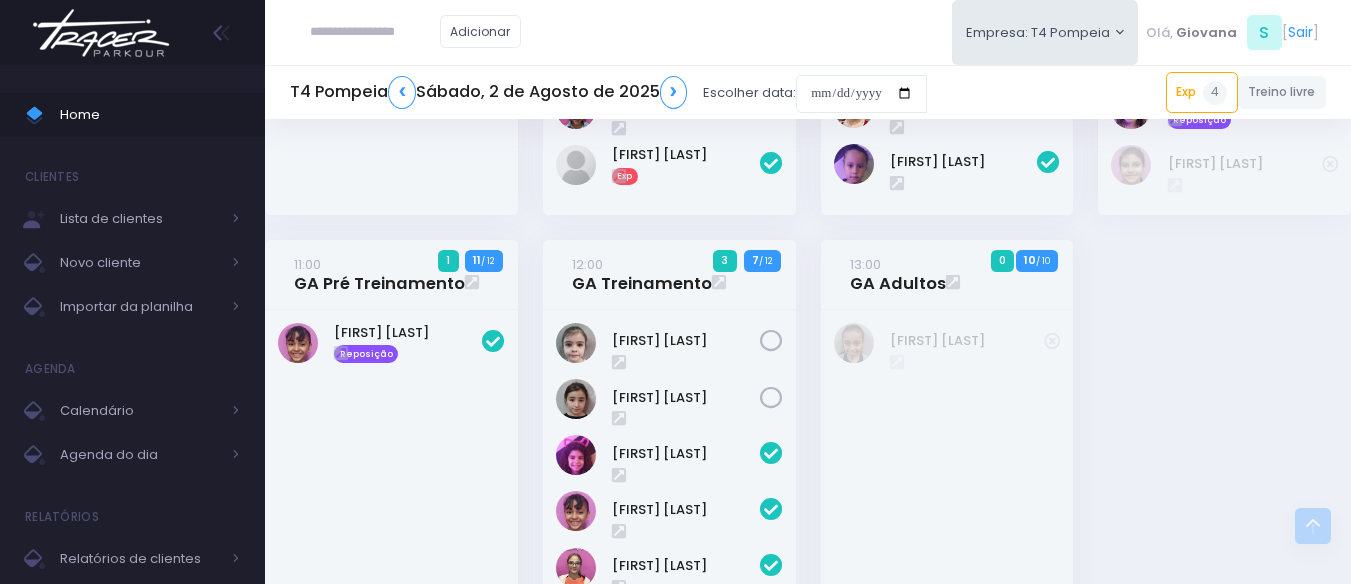 scroll, scrollTop: 478, scrollLeft: 0, axis: vertical 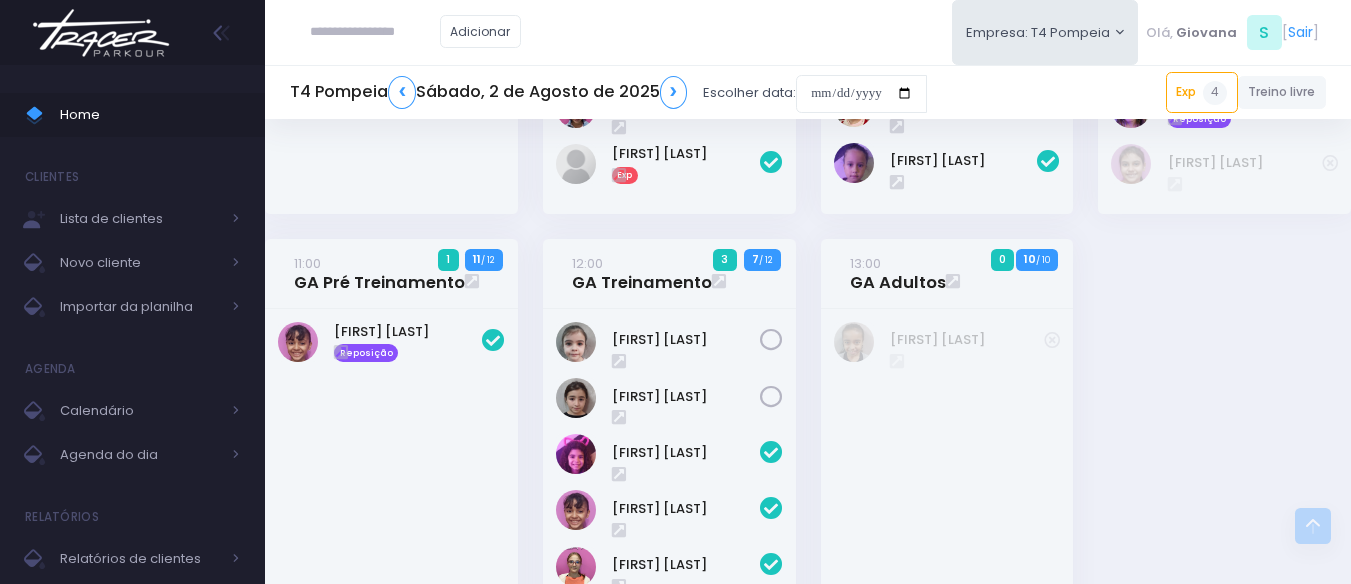 click on "09:00 GA Mini
2
8  / 12
Exp
8" at bounding box center (808, 209) 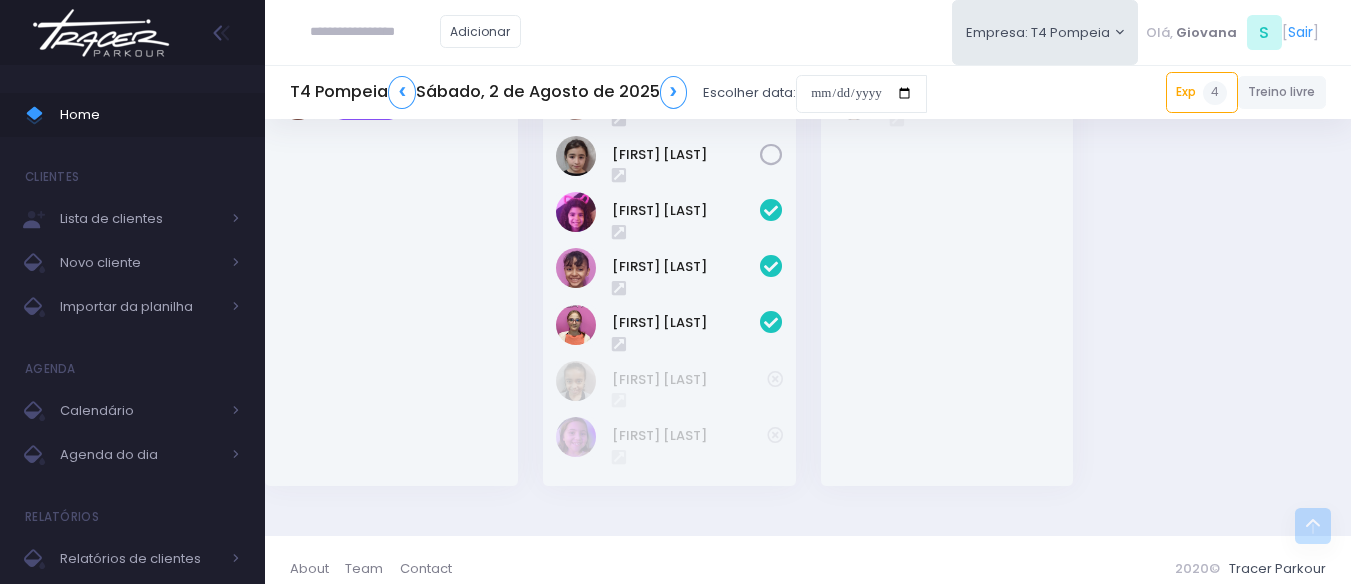 scroll, scrollTop: 420, scrollLeft: 0, axis: vertical 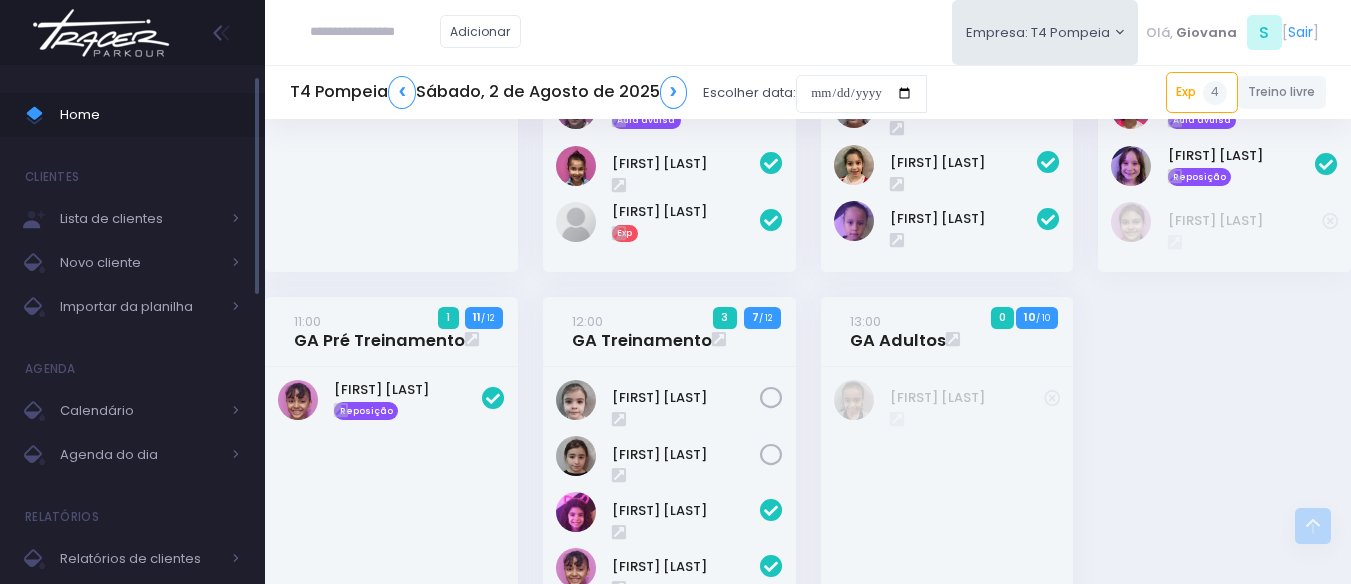 click on "Home" at bounding box center (150, 115) 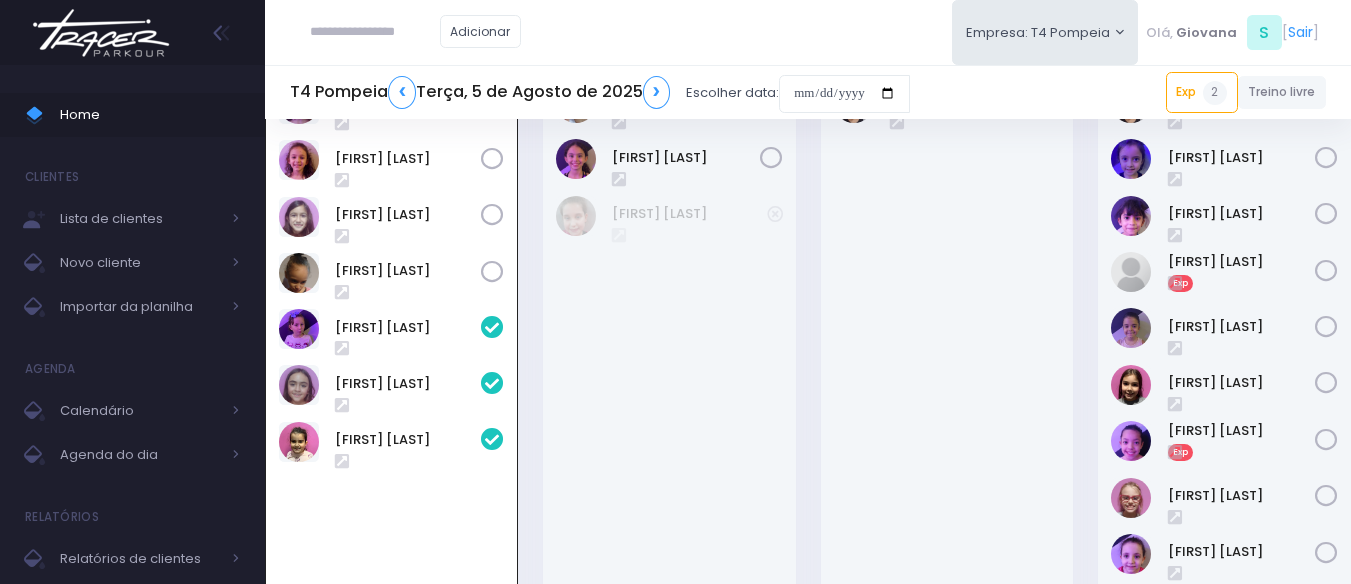 scroll, scrollTop: 144, scrollLeft: 0, axis: vertical 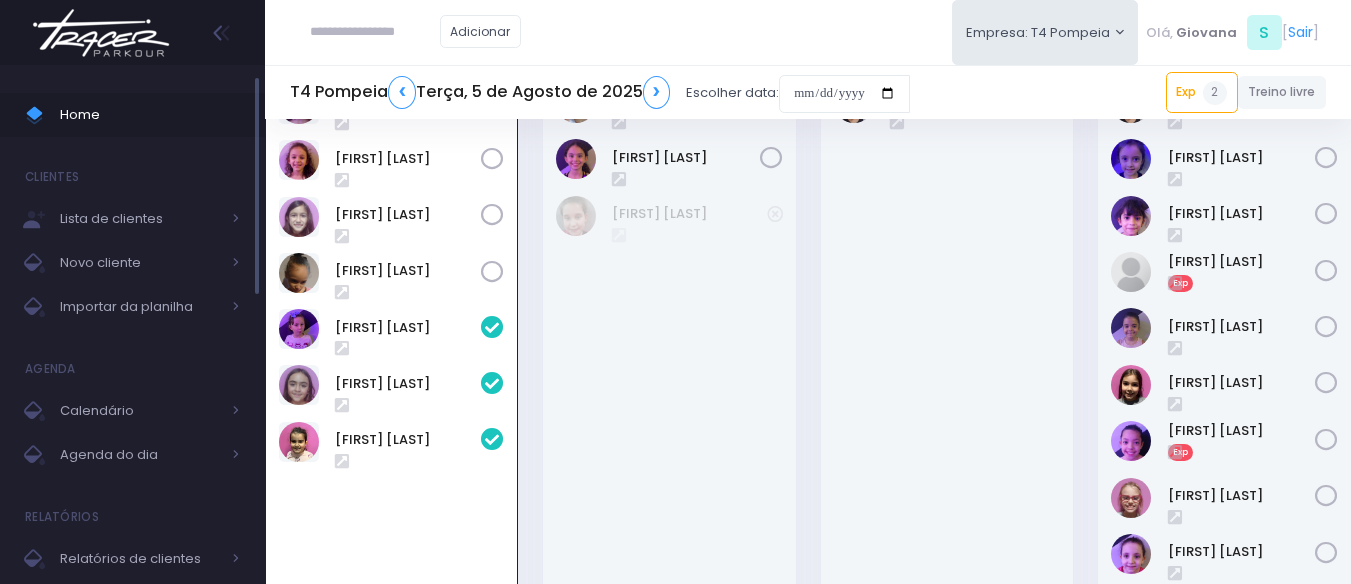 click on "Home" at bounding box center (150, 115) 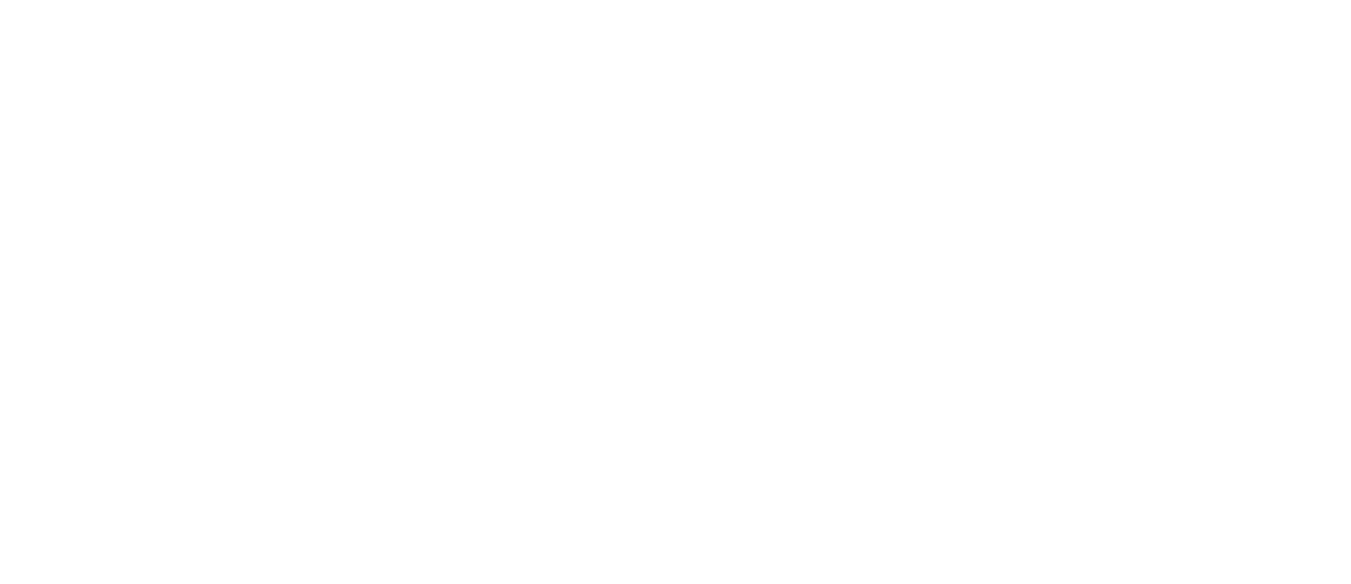 scroll, scrollTop: 144, scrollLeft: 0, axis: vertical 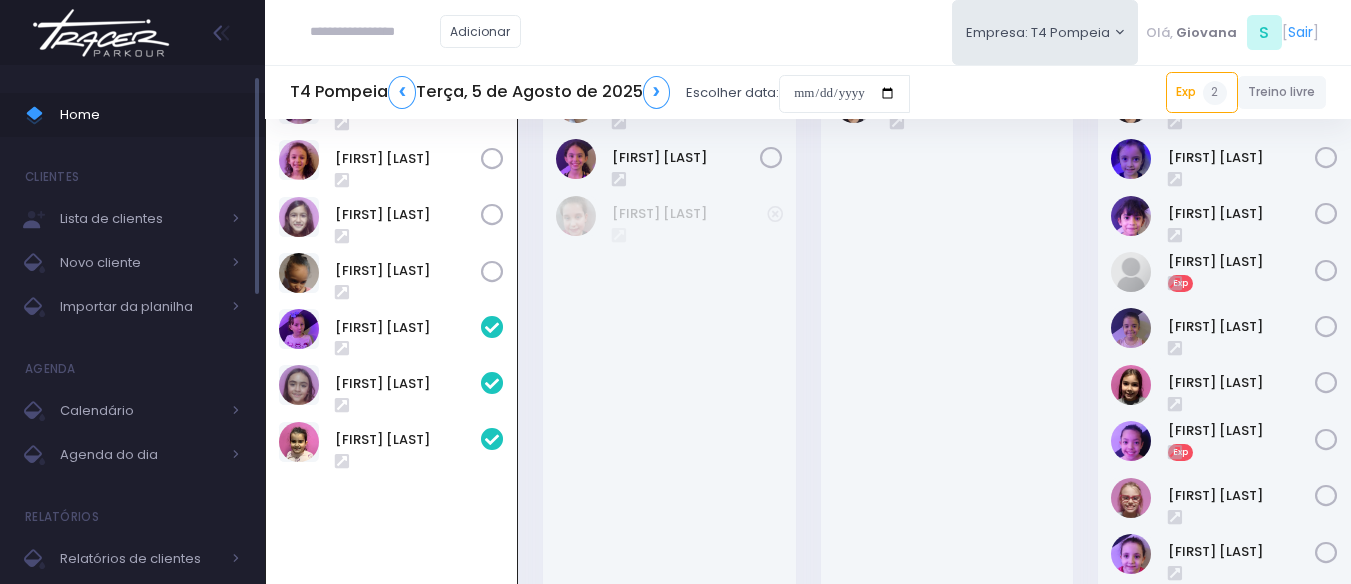click on "Home" at bounding box center (150, 115) 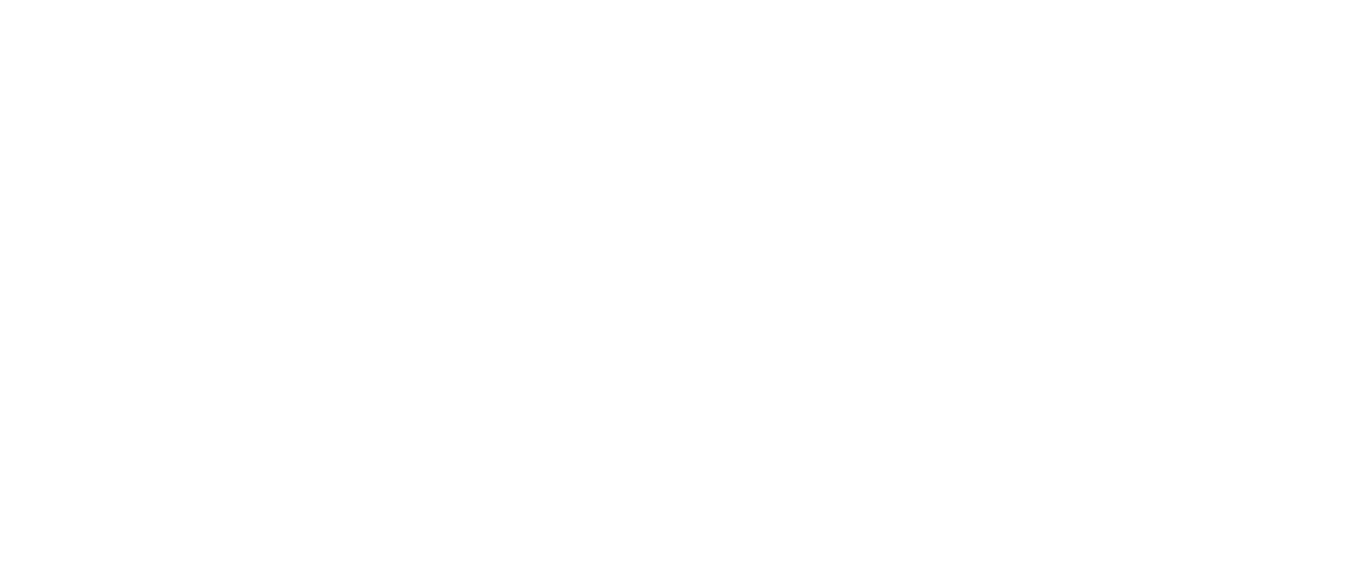 scroll, scrollTop: 144, scrollLeft: 0, axis: vertical 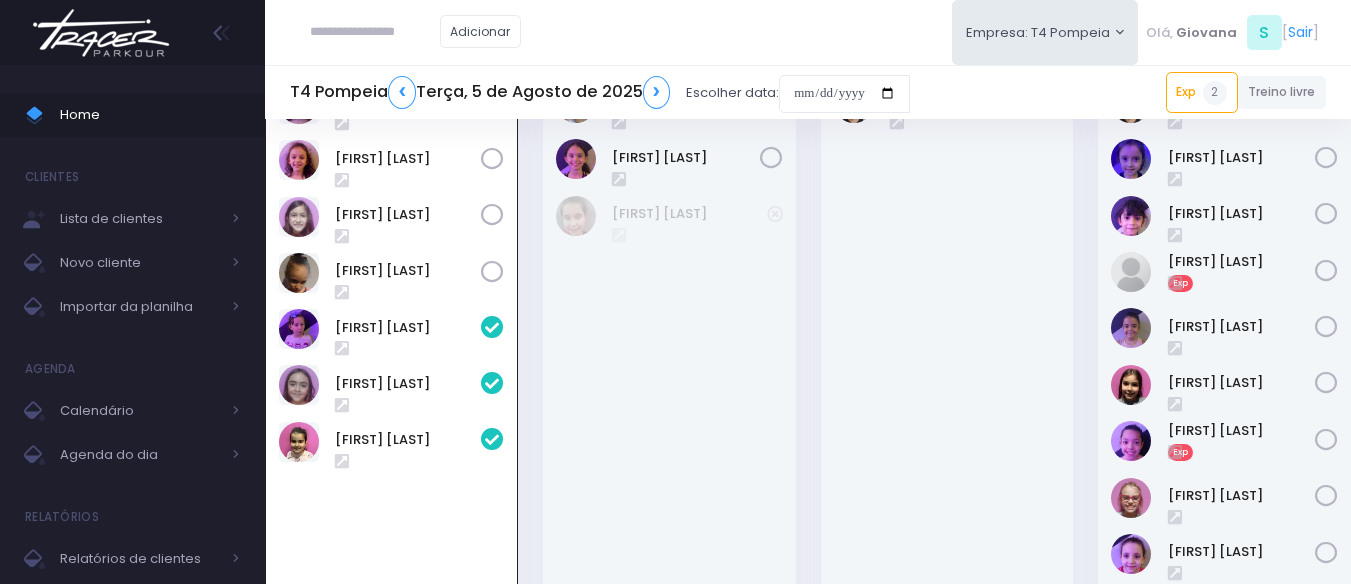 click on "[TIME] GA [NAME]
10  / 12" at bounding box center (669, 342) 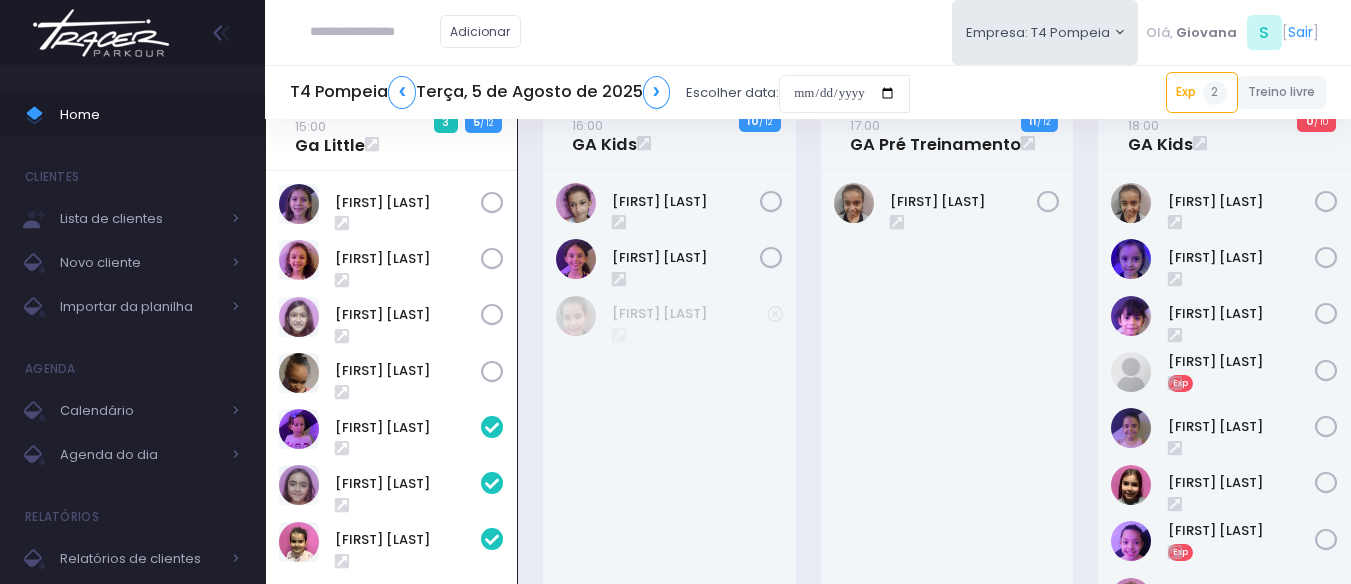 scroll, scrollTop: 0, scrollLeft: 0, axis: both 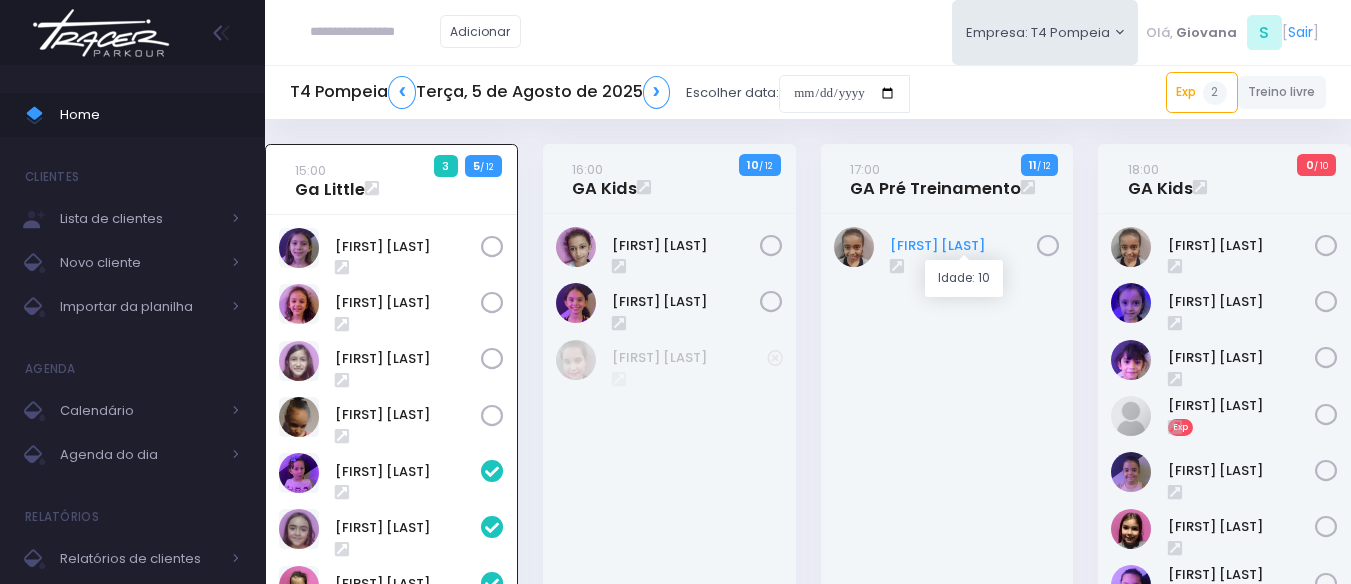 click on "[FIRST] [LAST]" at bounding box center (964, 246) 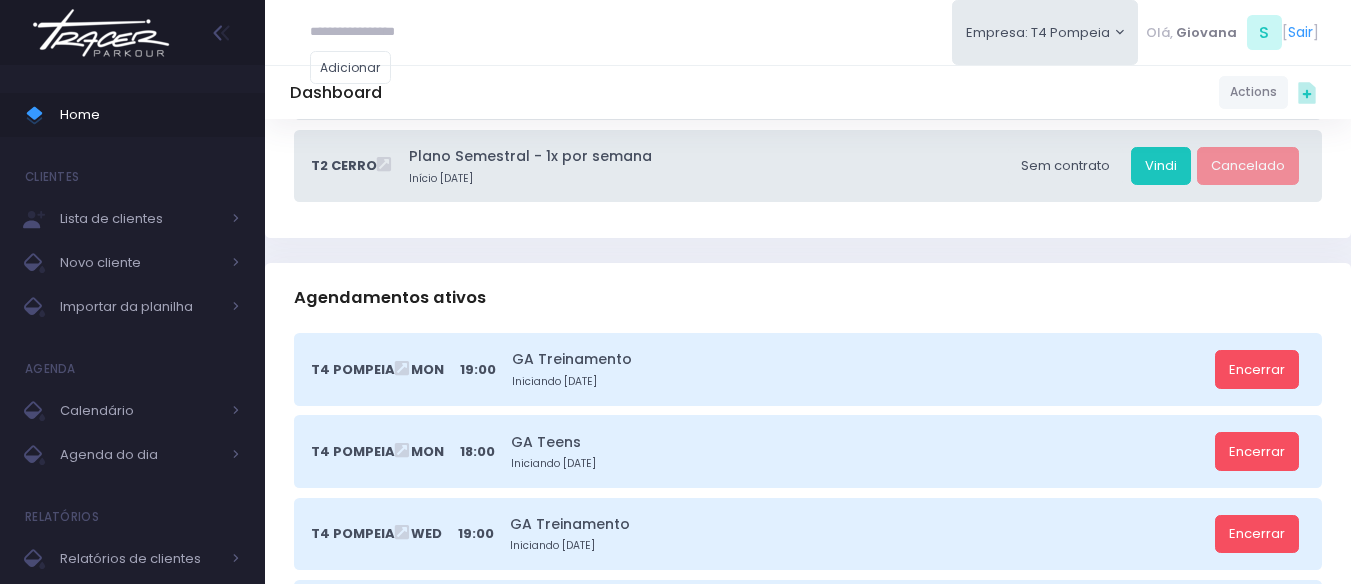 scroll, scrollTop: 800, scrollLeft: 0, axis: vertical 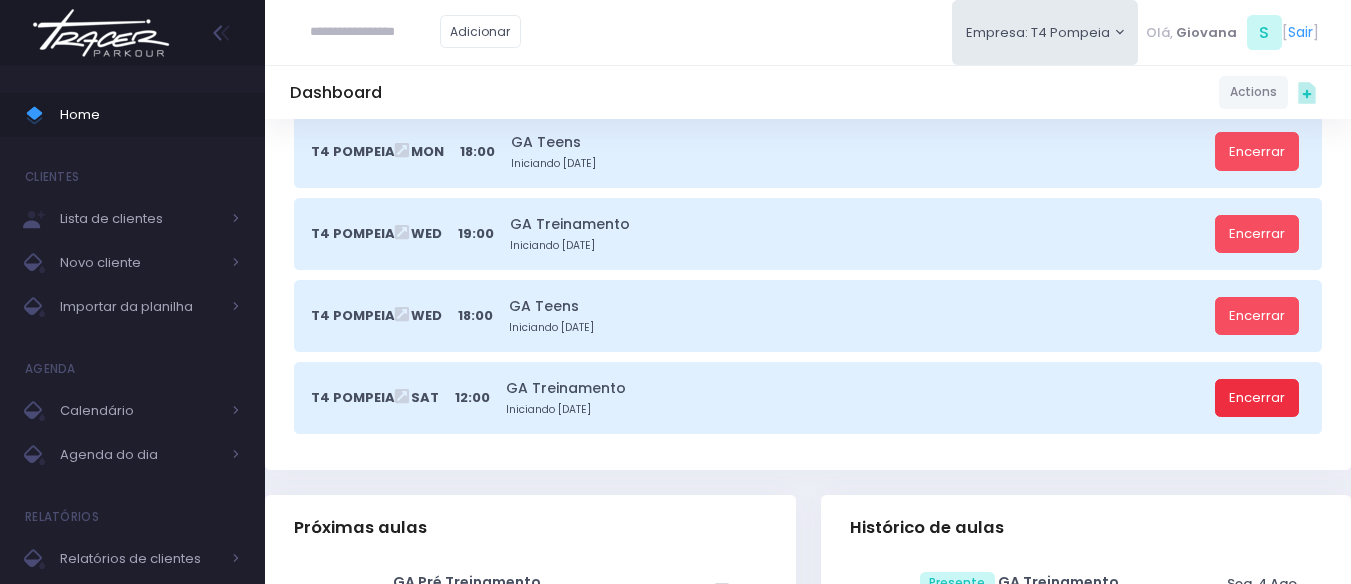 click on "Encerrar" at bounding box center [1257, 398] 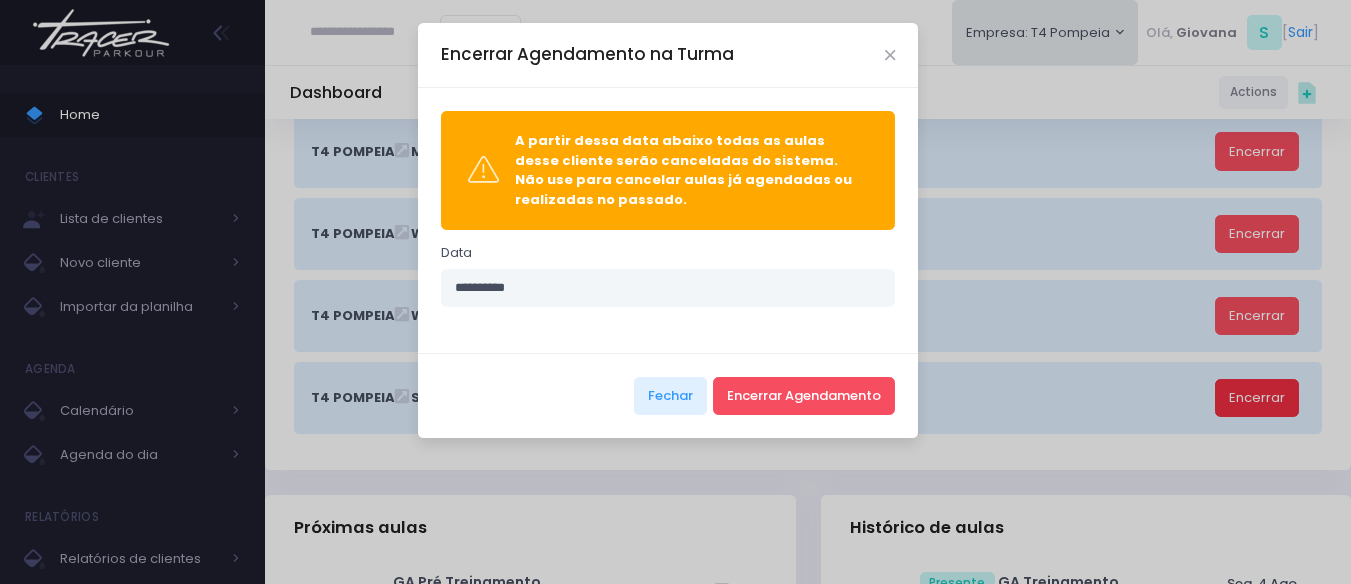 scroll, scrollTop: 0, scrollLeft: 0, axis: both 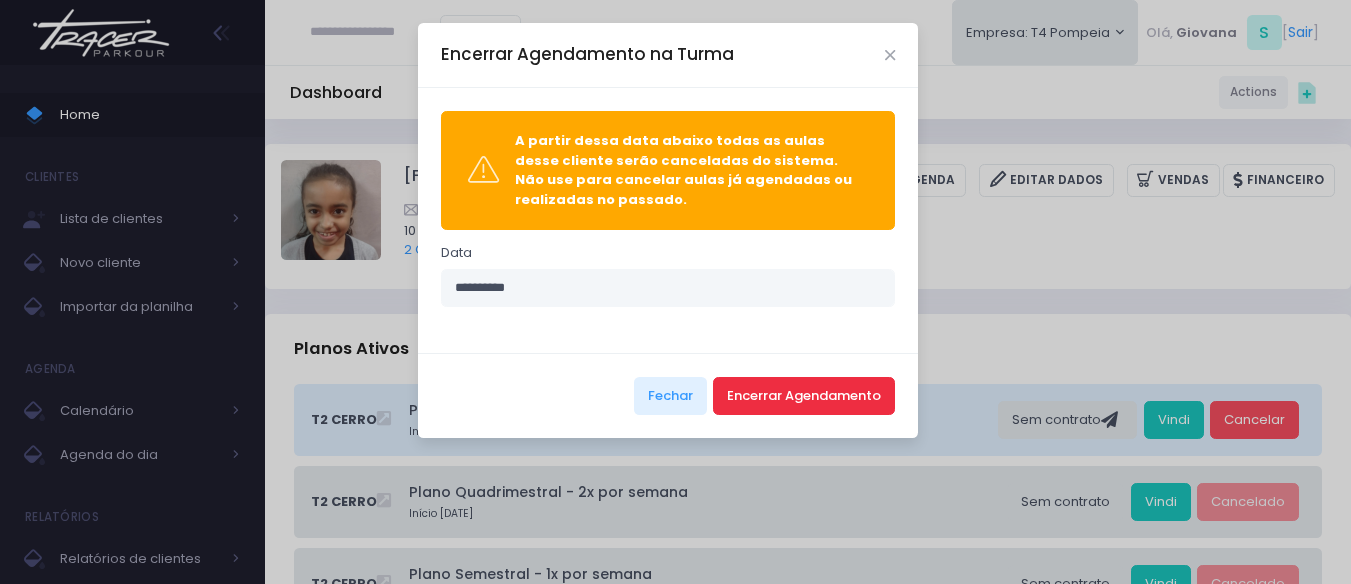 click on "Encerrar Agendamento" at bounding box center [804, 396] 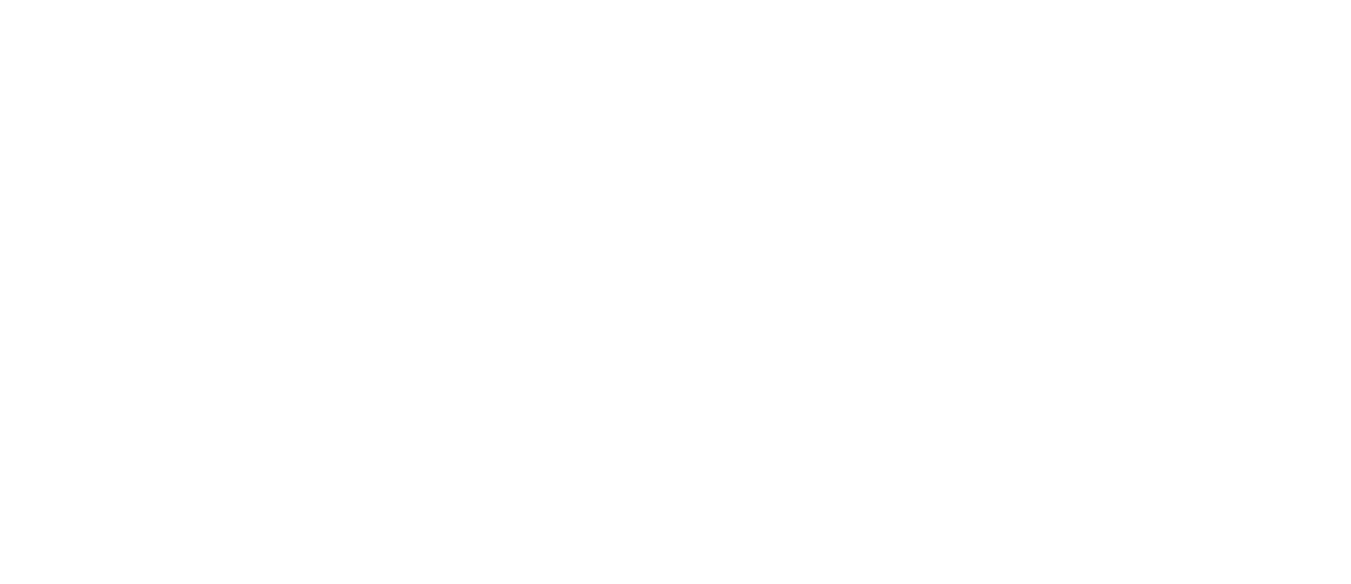 scroll, scrollTop: 0, scrollLeft: 0, axis: both 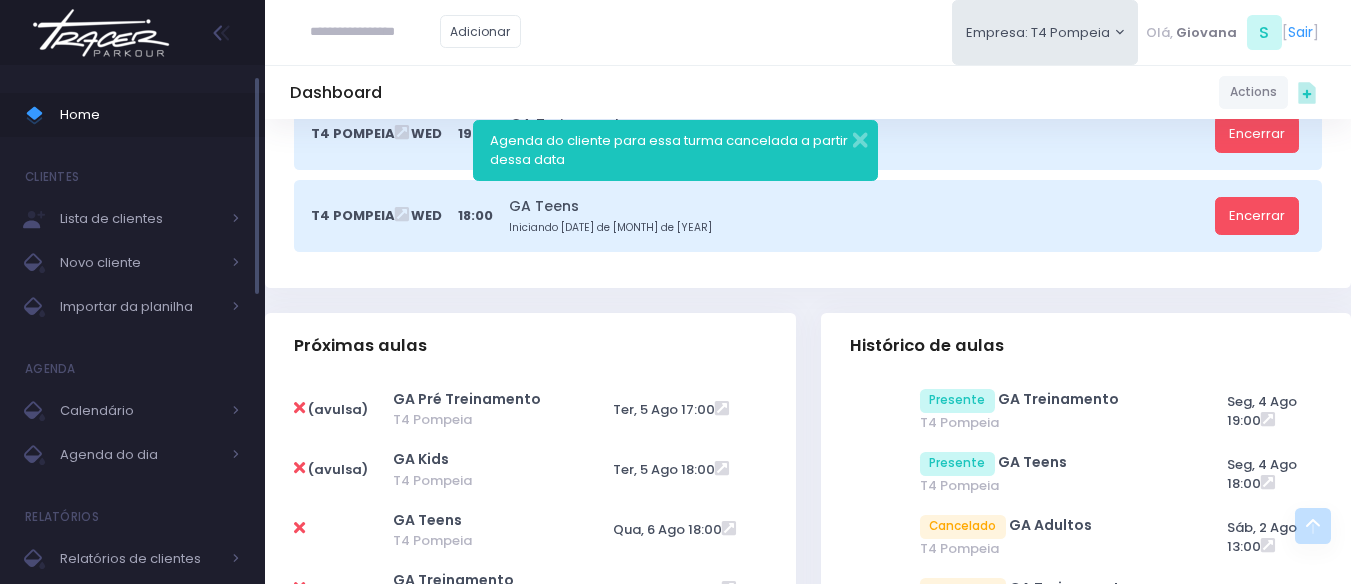 click on "Home" at bounding box center [150, 115] 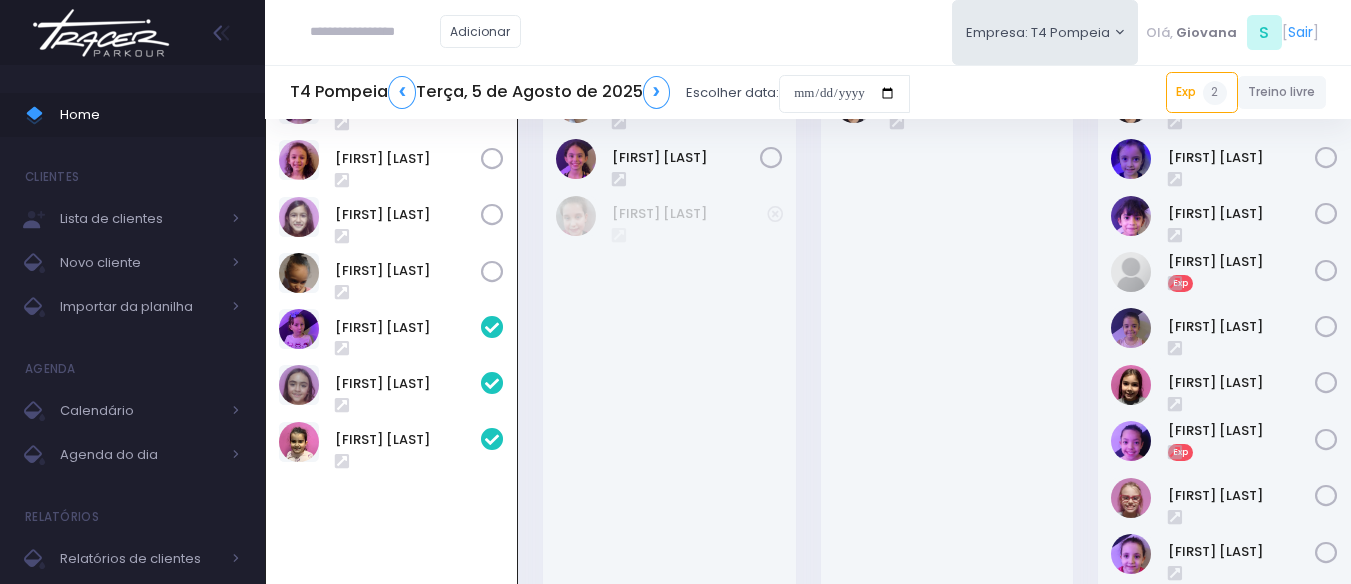 scroll, scrollTop: 144, scrollLeft: 0, axis: vertical 